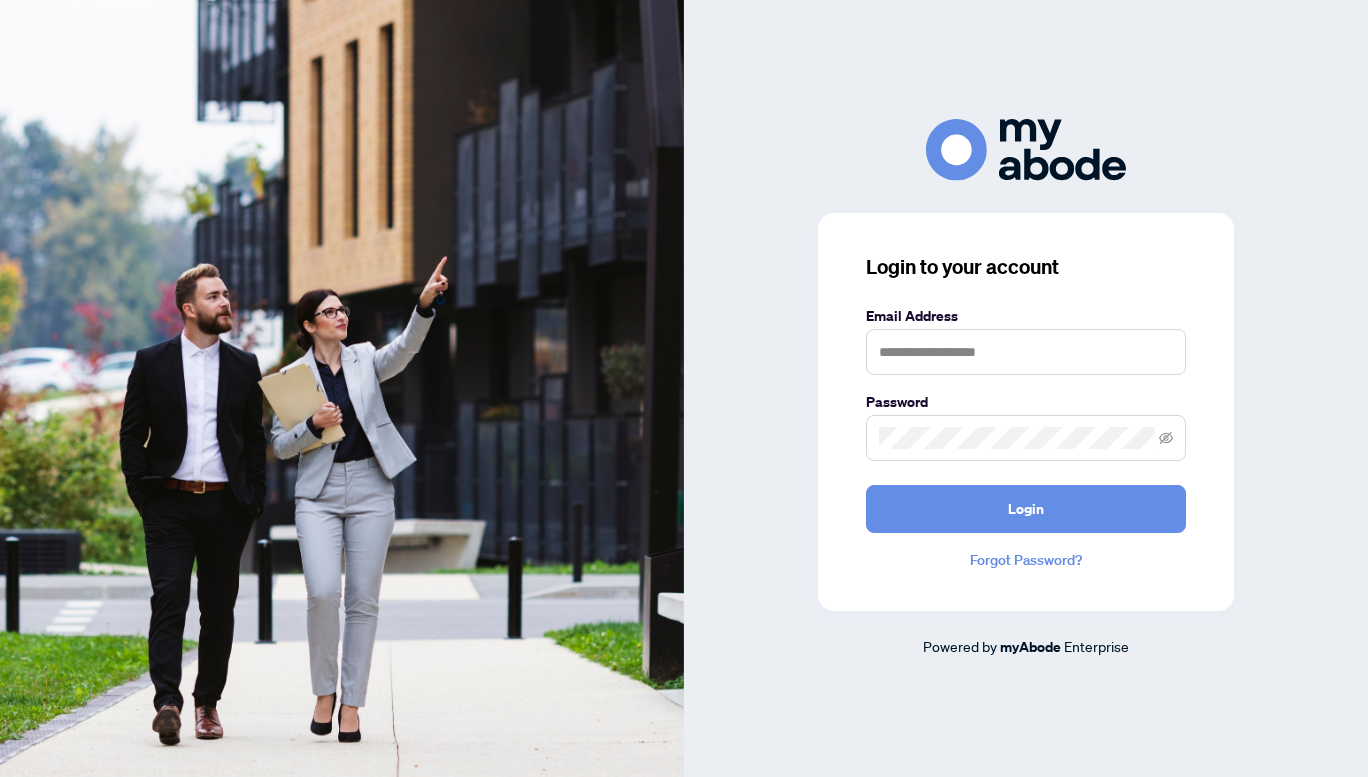 scroll, scrollTop: 0, scrollLeft: 0, axis: both 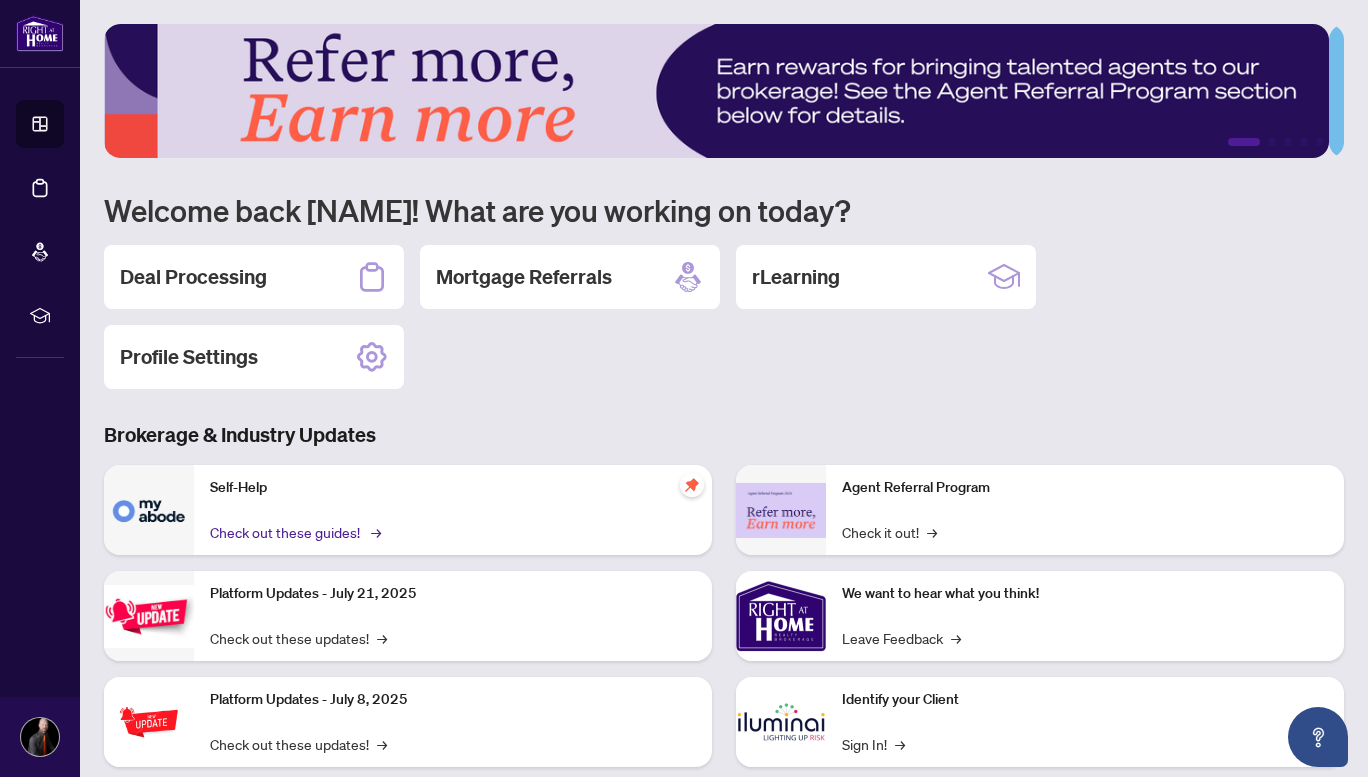click on "Check out these guides! →" at bounding box center [294, 532] 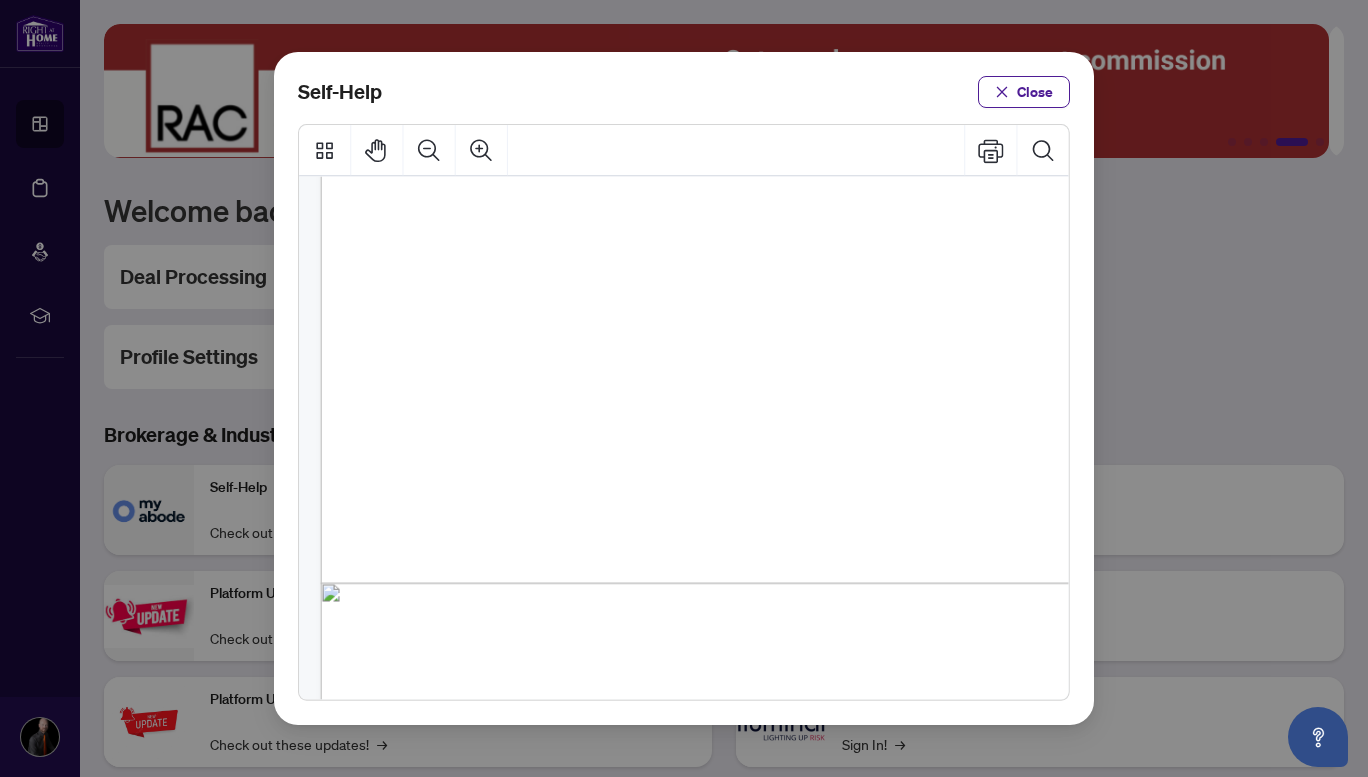 scroll, scrollTop: 1390, scrollLeft: 0, axis: vertical 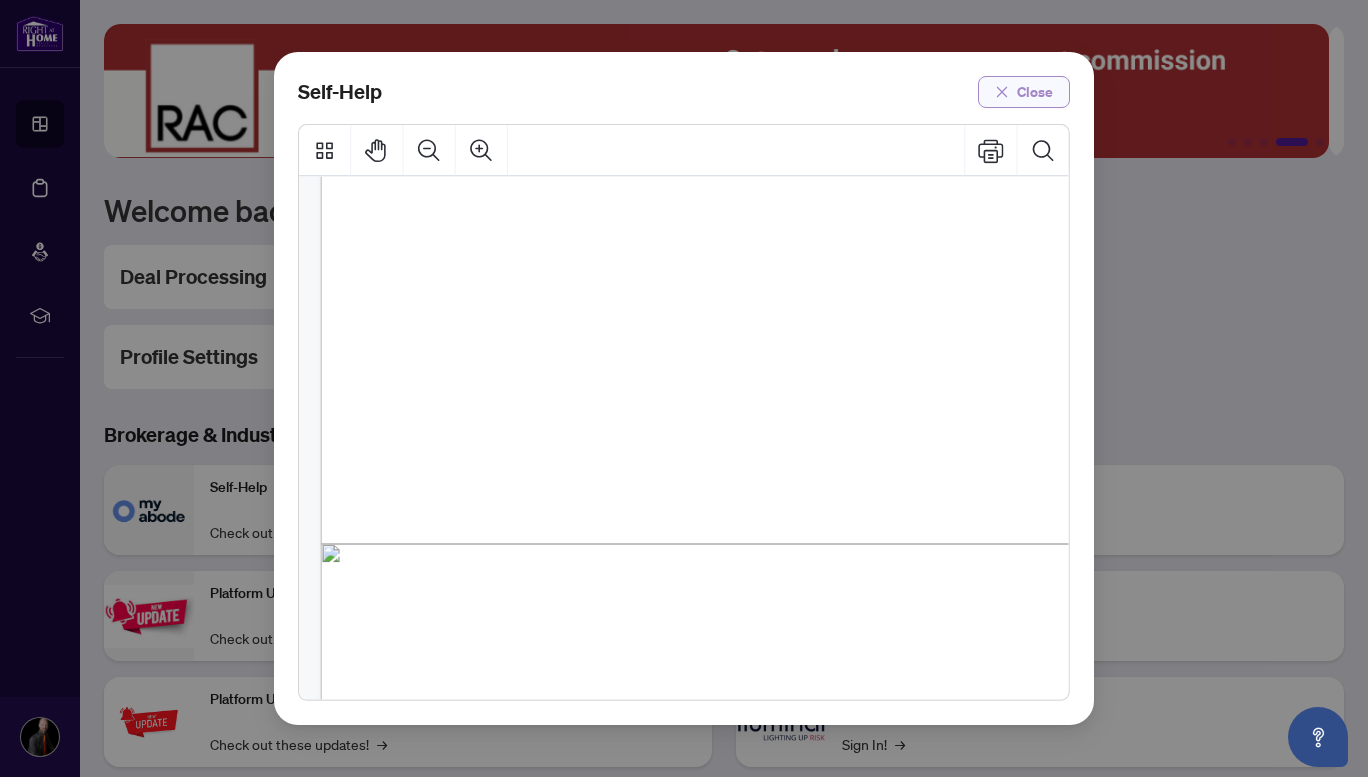 click 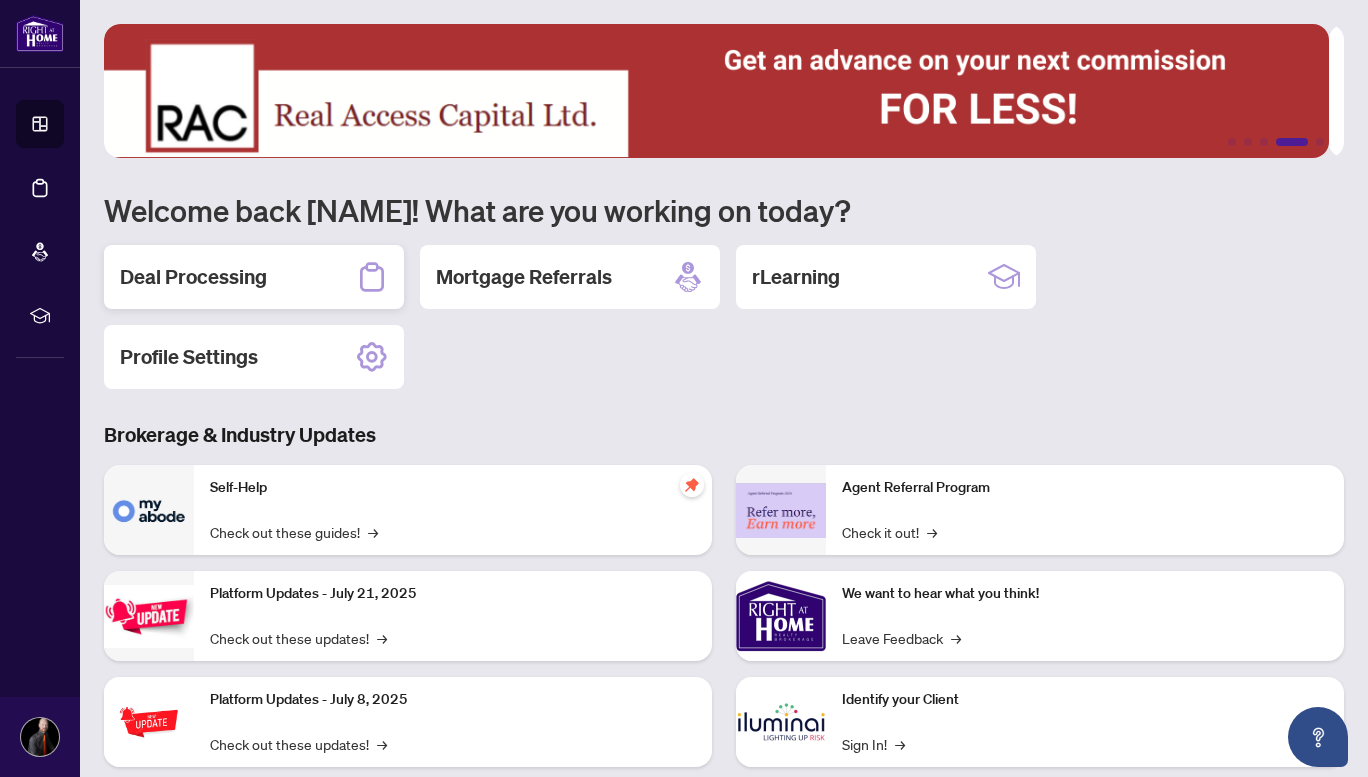 click on "Deal Processing" at bounding box center (254, 277) 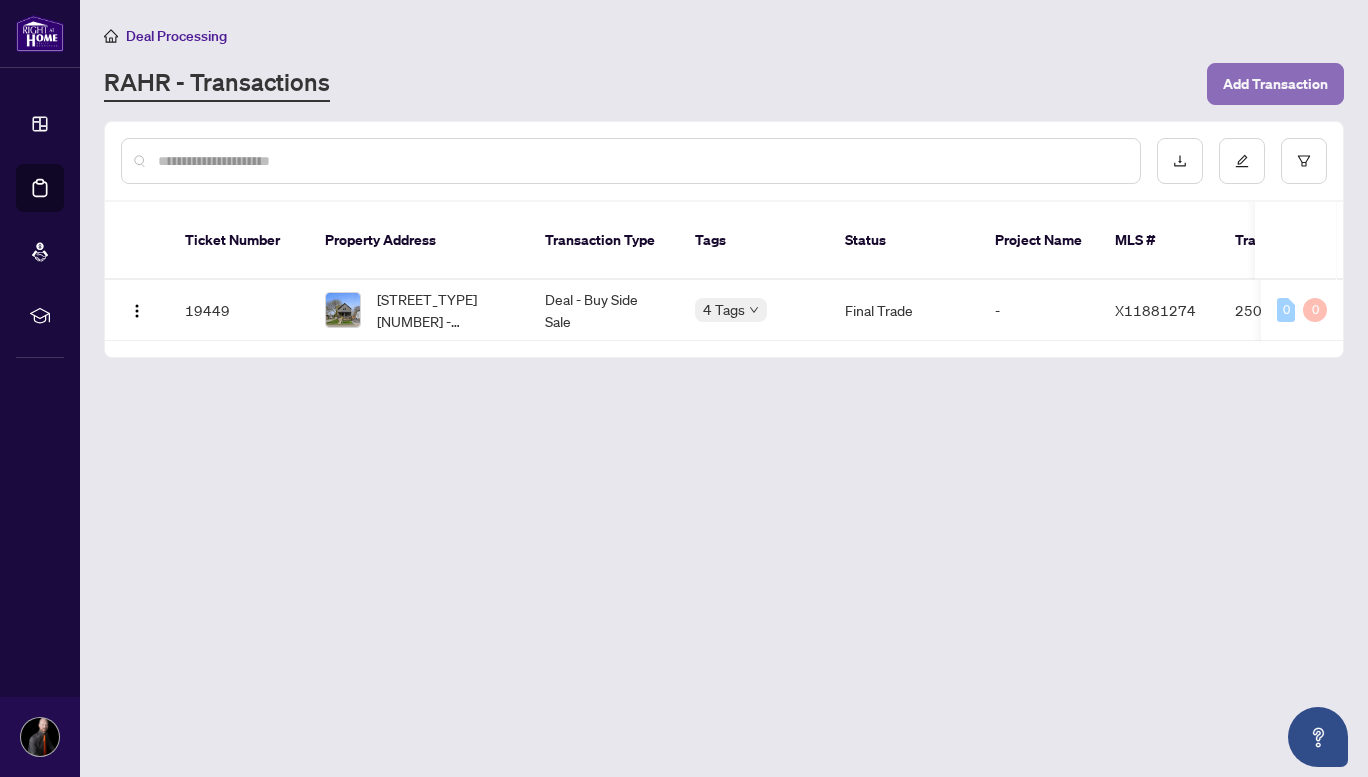 click on "Add Transaction" at bounding box center (1275, 84) 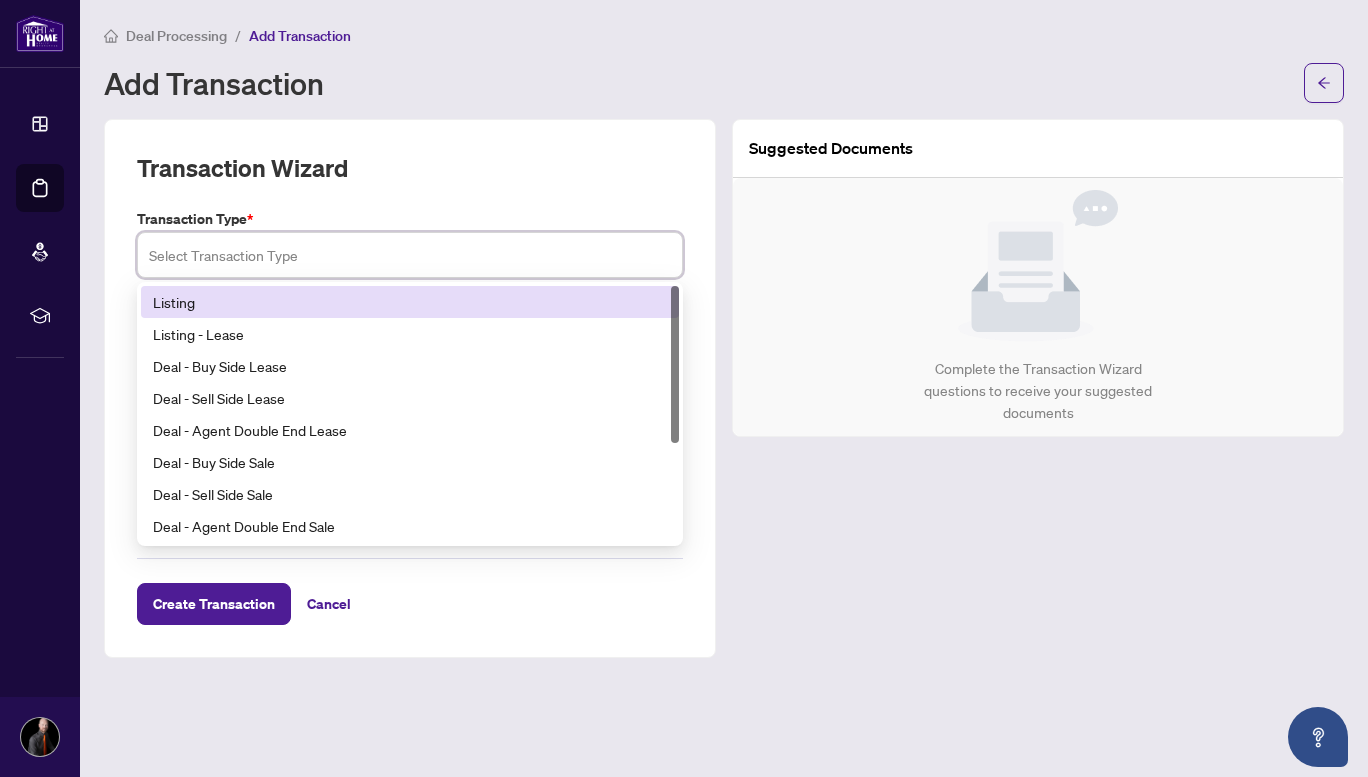 click at bounding box center [410, 255] 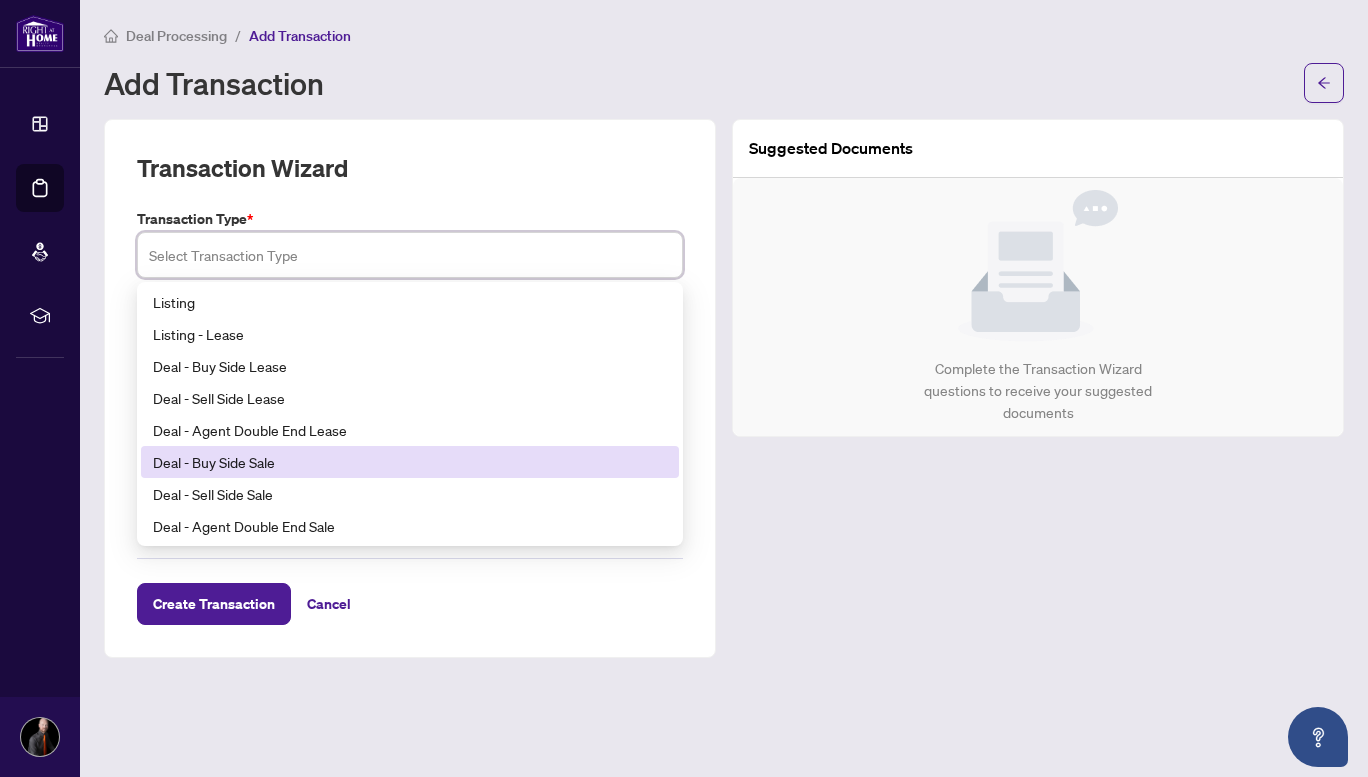 click on "Deal - Buy Side Sale" at bounding box center [410, 462] 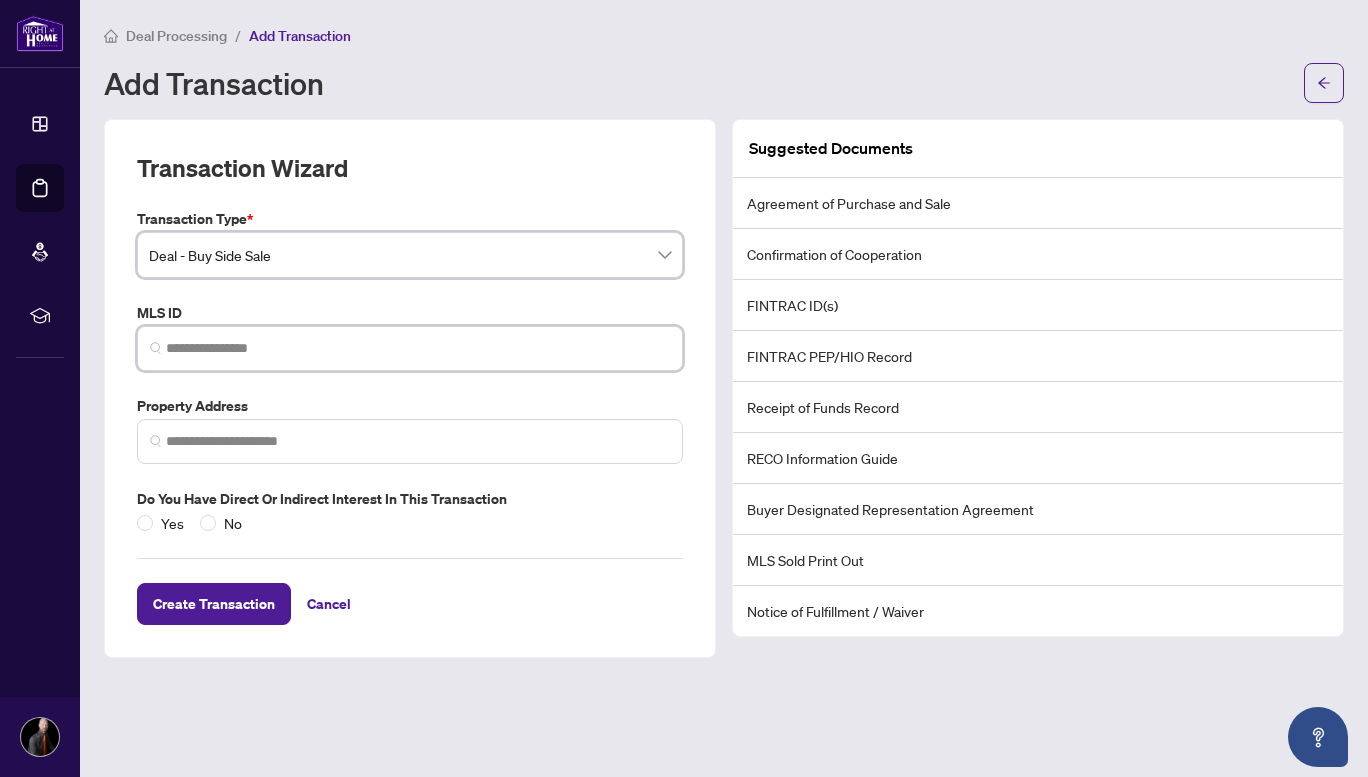 click at bounding box center (418, 348) 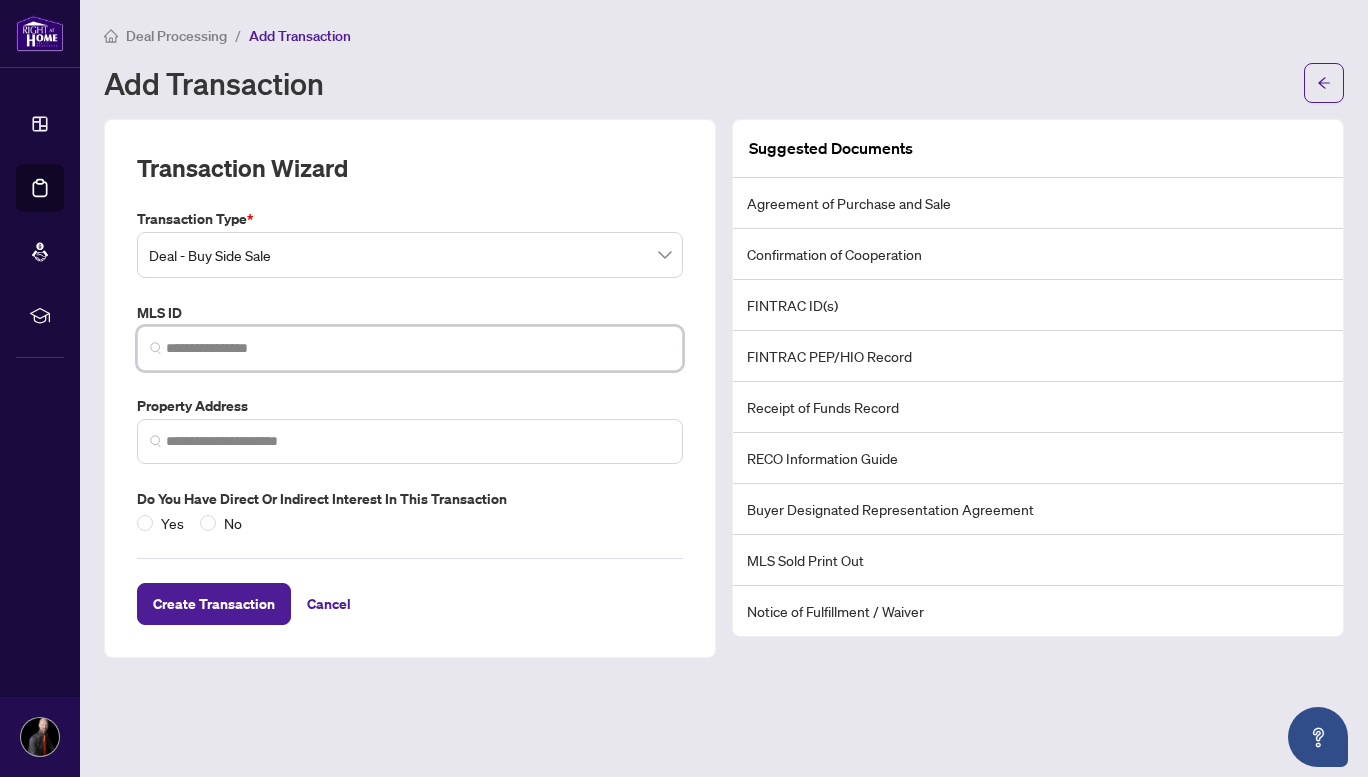 paste on "*********" 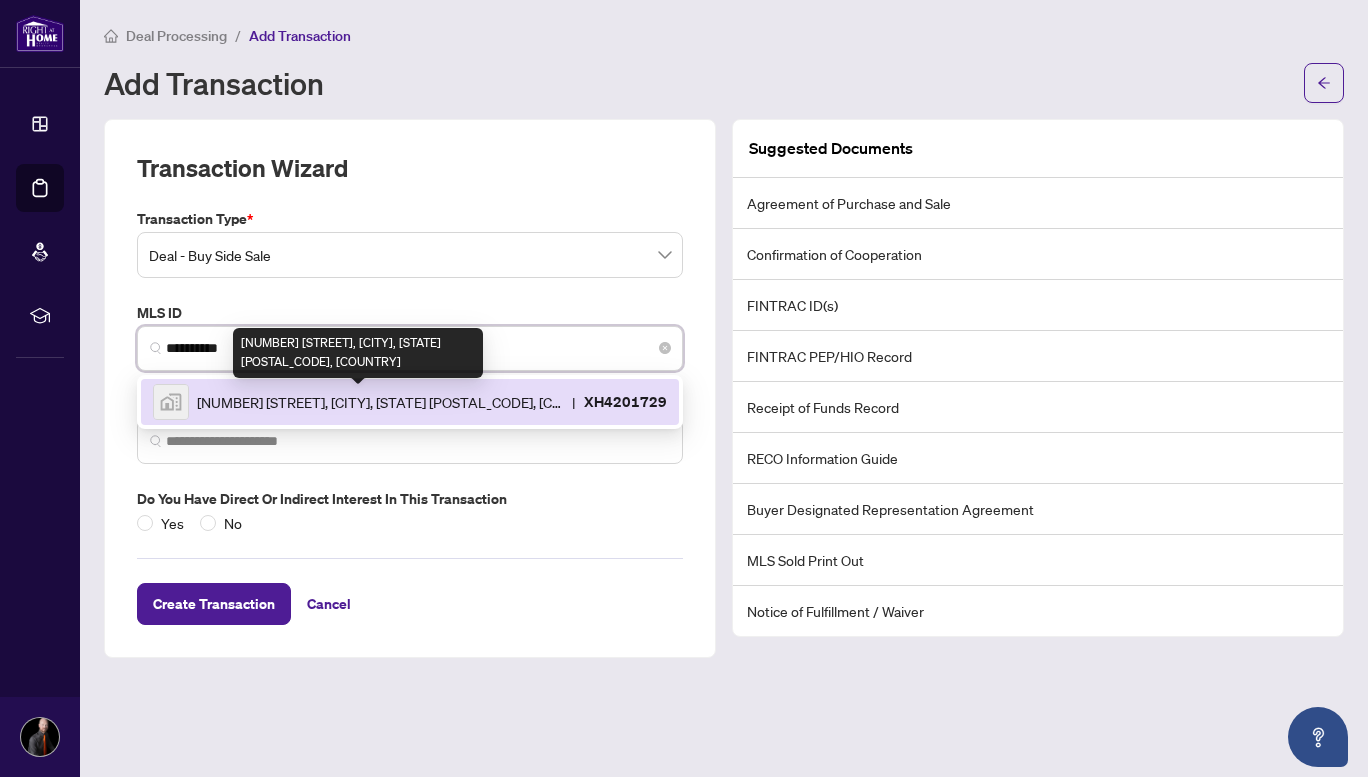 click on "[NUMBER] [STREET], [CITY], [STATE] [POSTAL_CODE], [COUNTRY]" at bounding box center (380, 402) 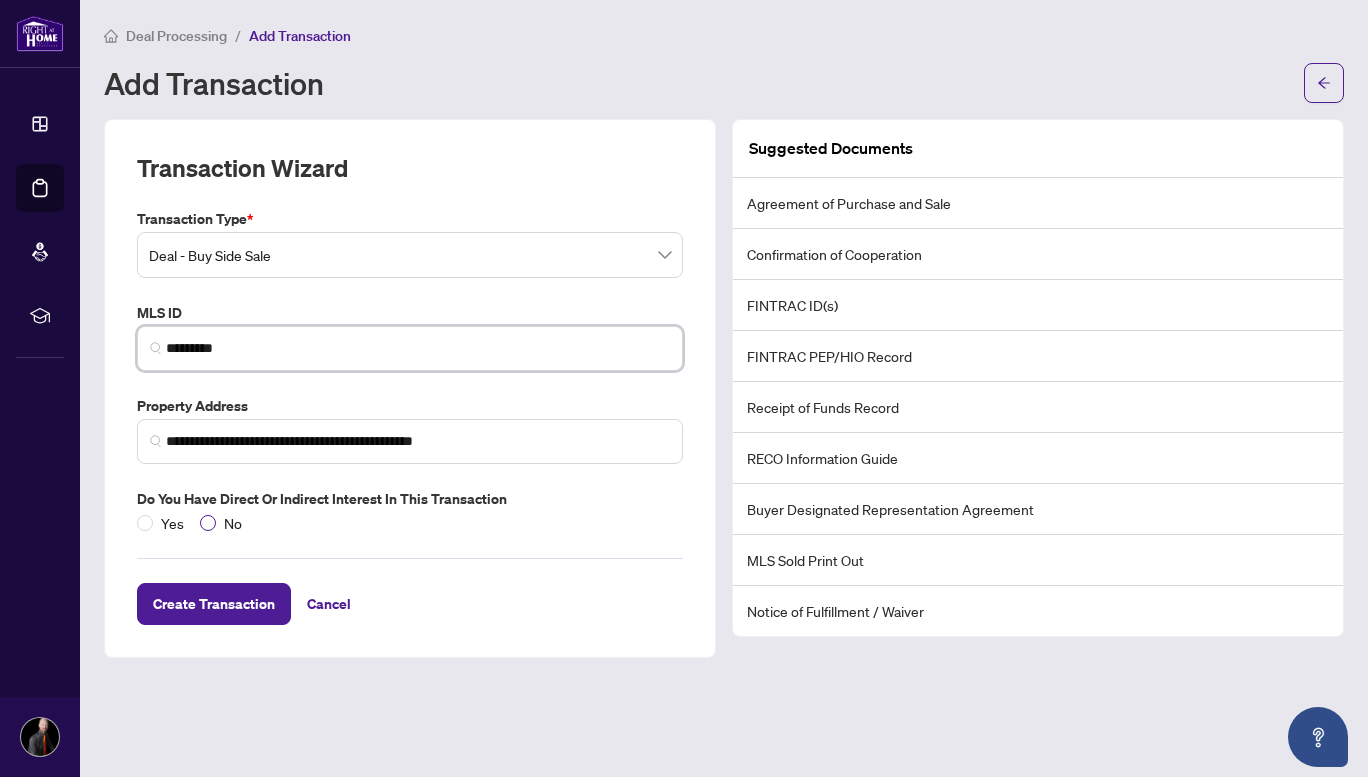 type on "*********" 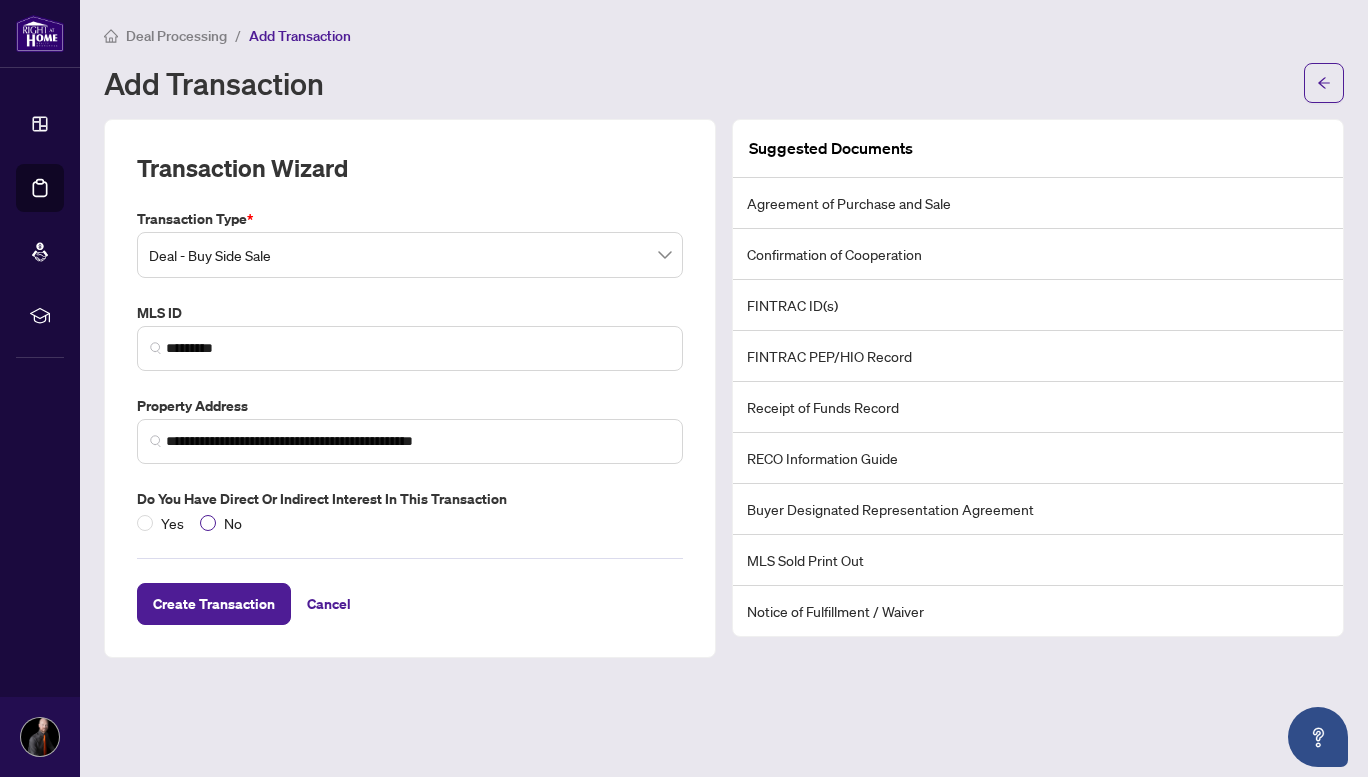 click on "No" at bounding box center [233, 523] 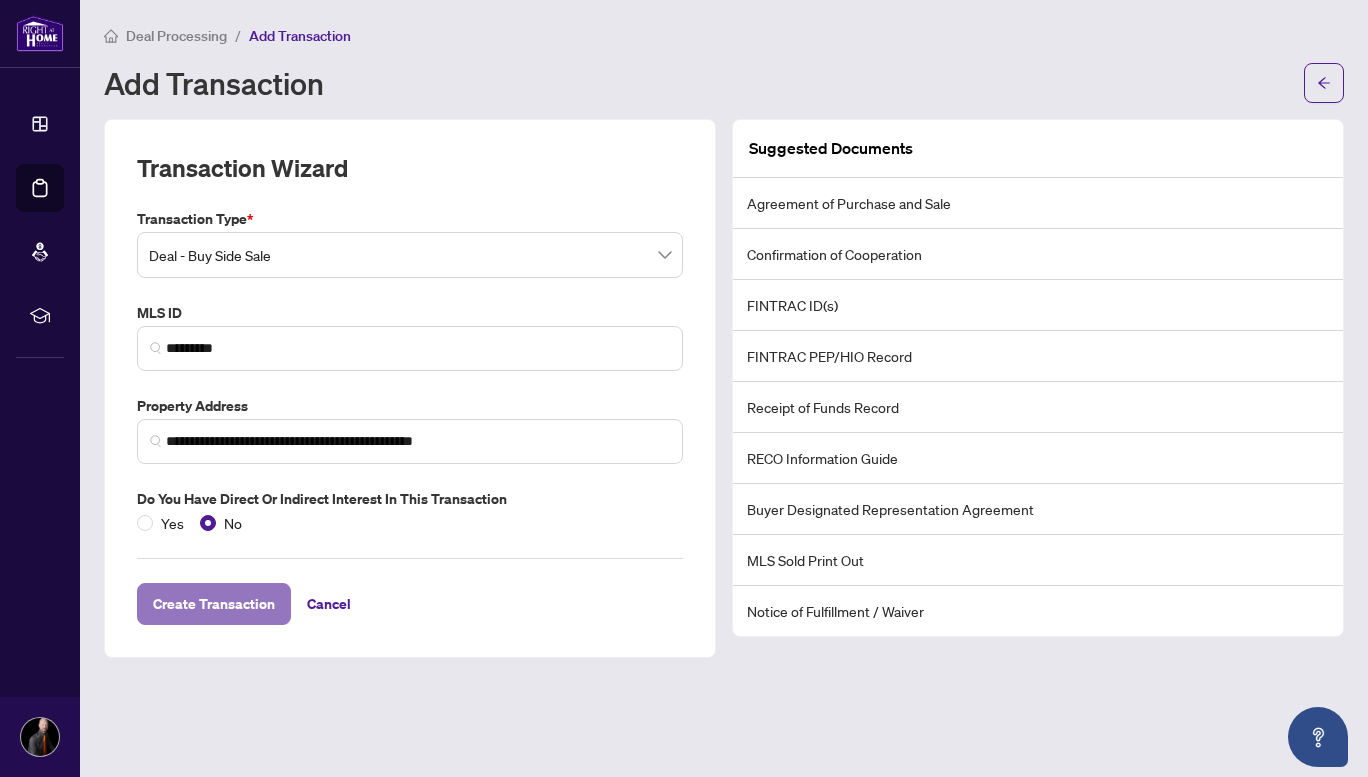 click on "Create Transaction" at bounding box center (214, 604) 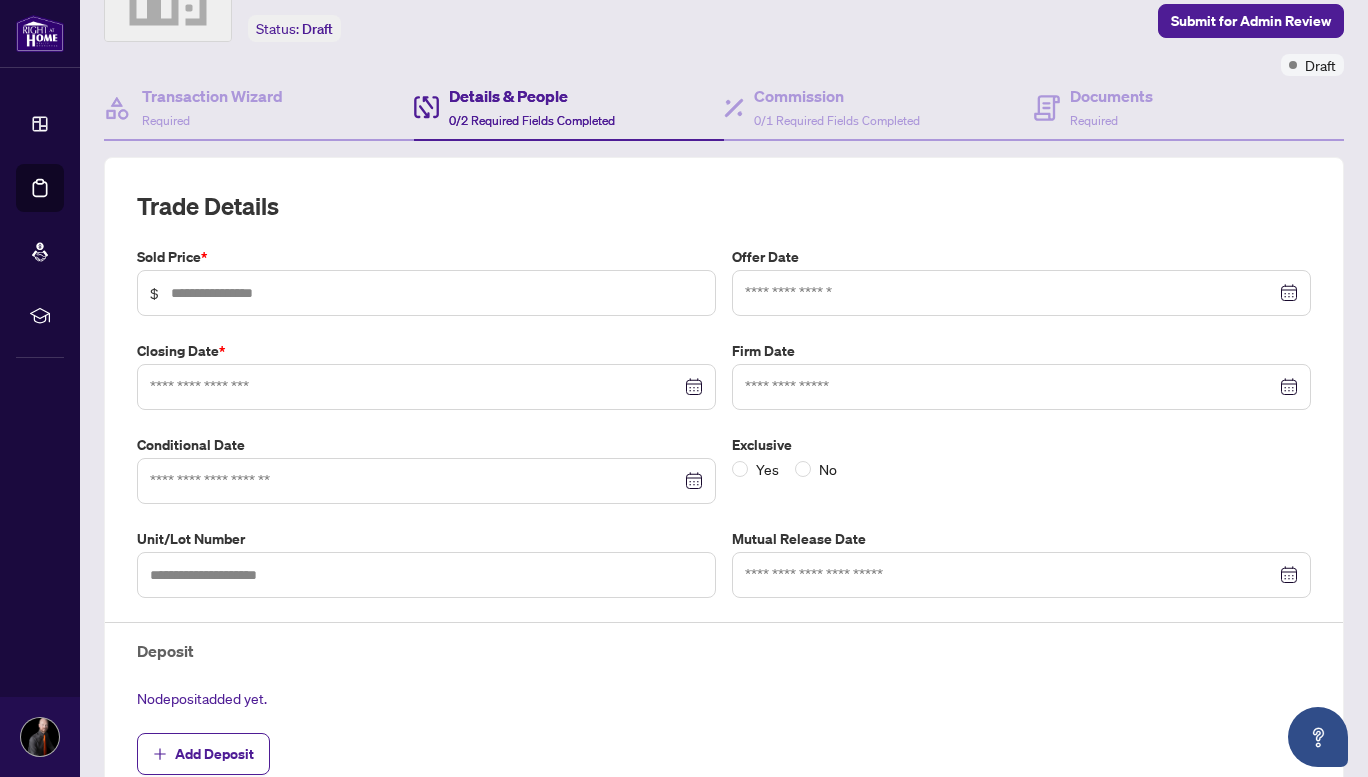 scroll, scrollTop: 0, scrollLeft: 0, axis: both 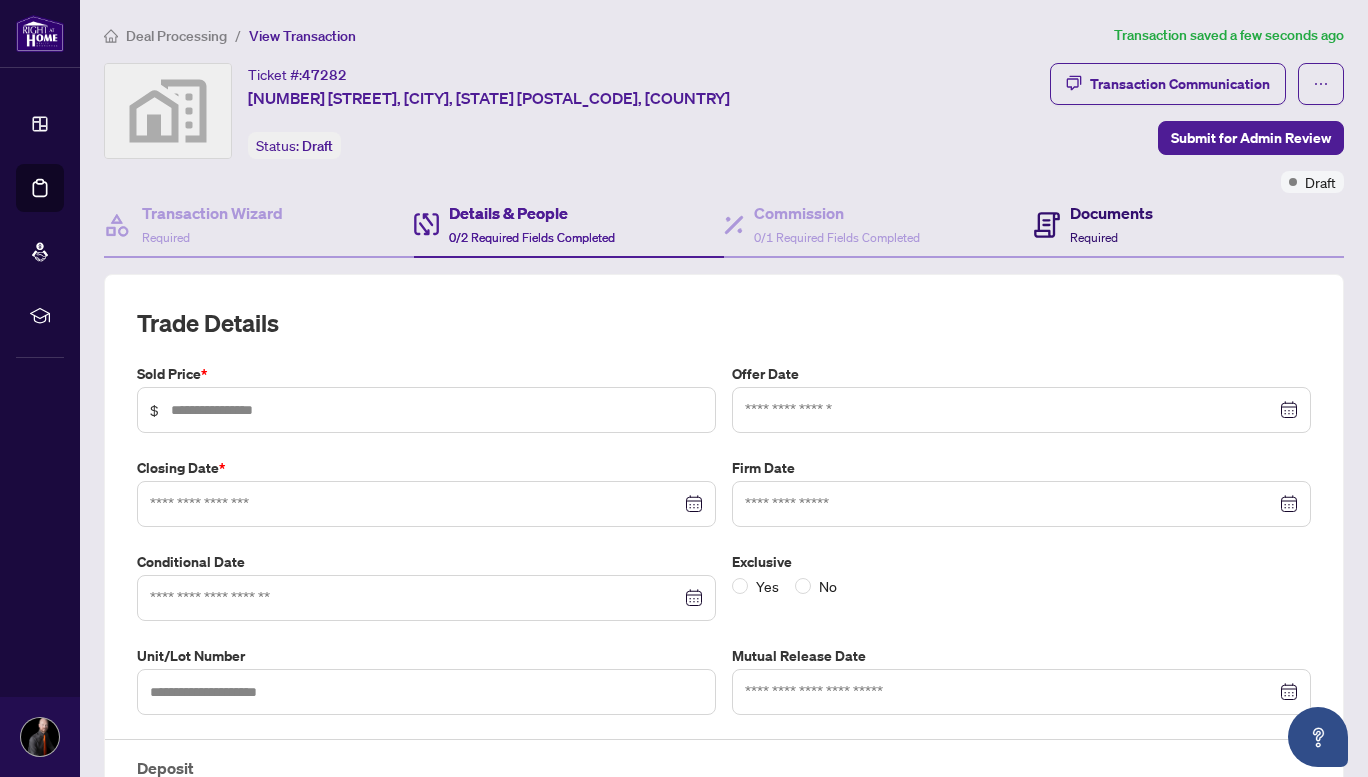 click on "Documents" at bounding box center [1111, 213] 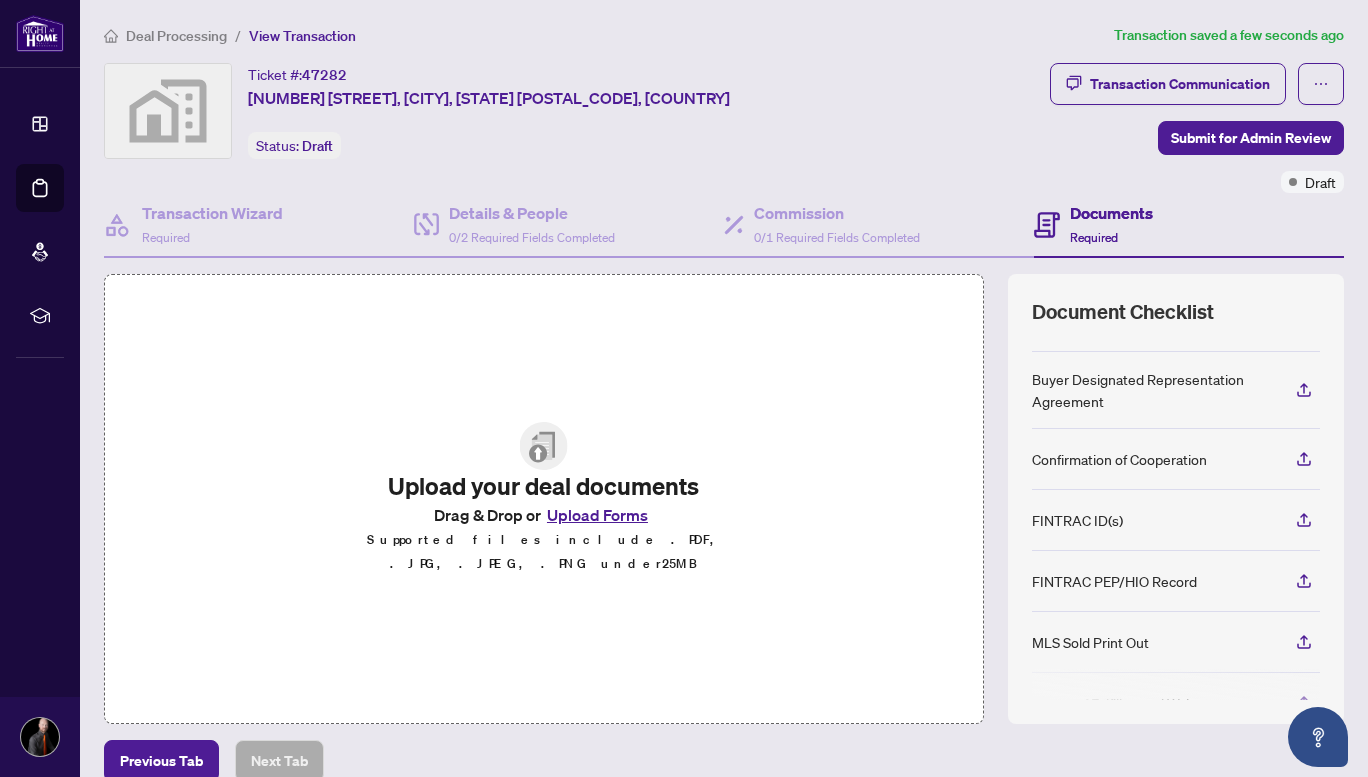 scroll, scrollTop: 0, scrollLeft: 0, axis: both 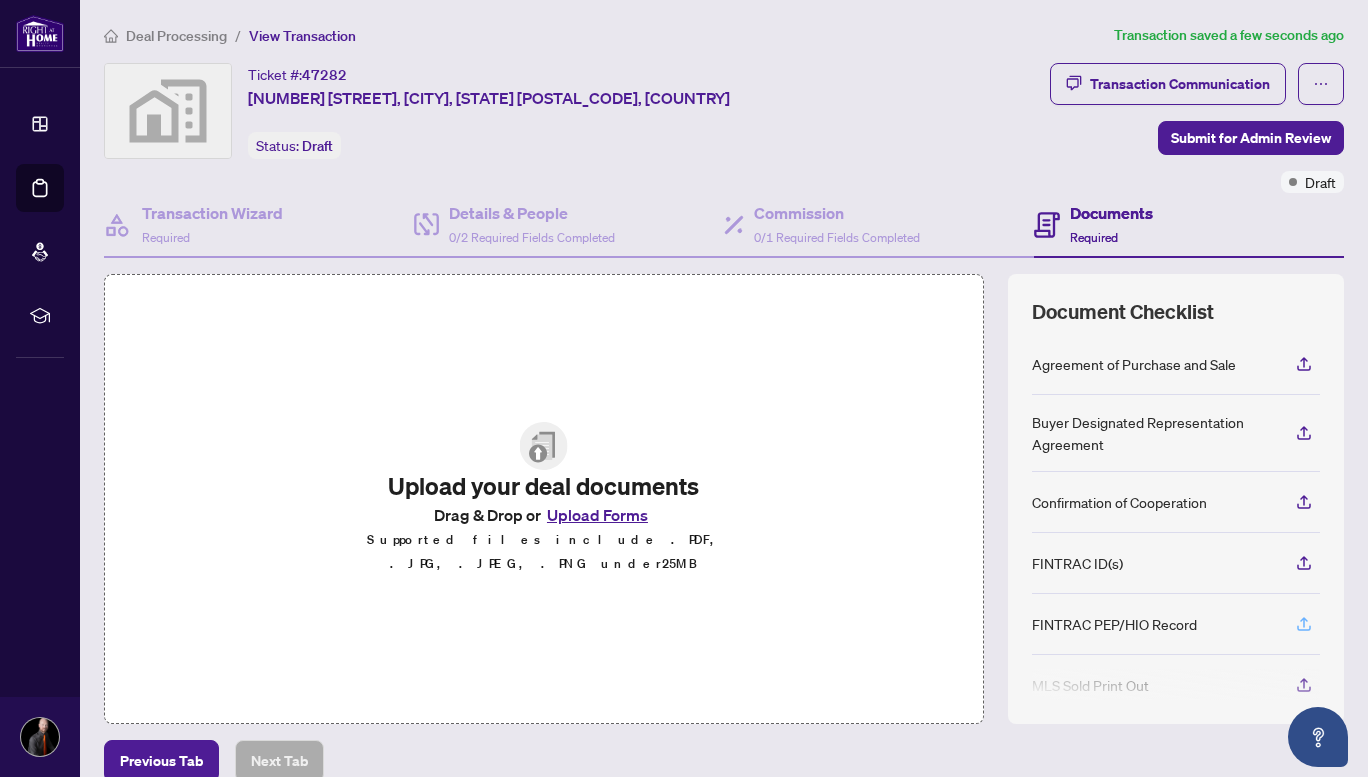 click 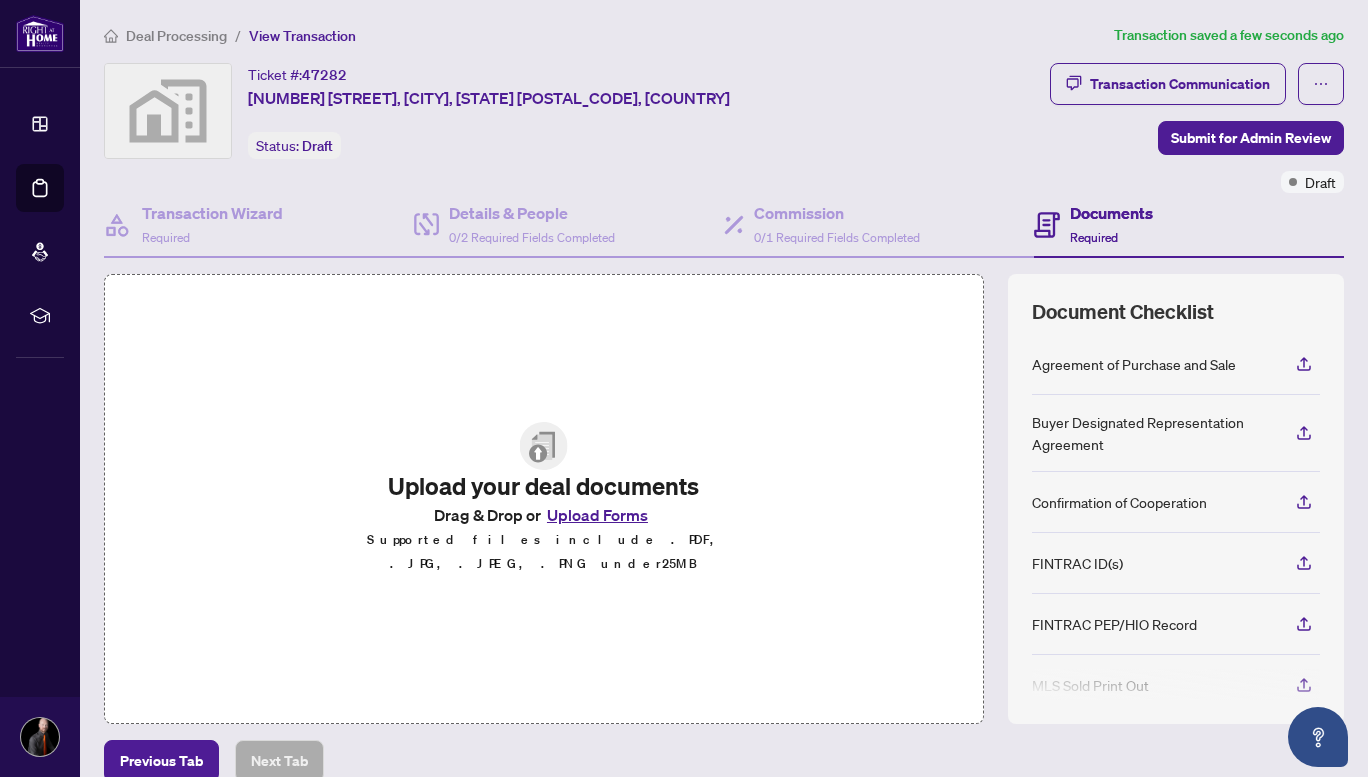 scroll, scrollTop: 208, scrollLeft: 0, axis: vertical 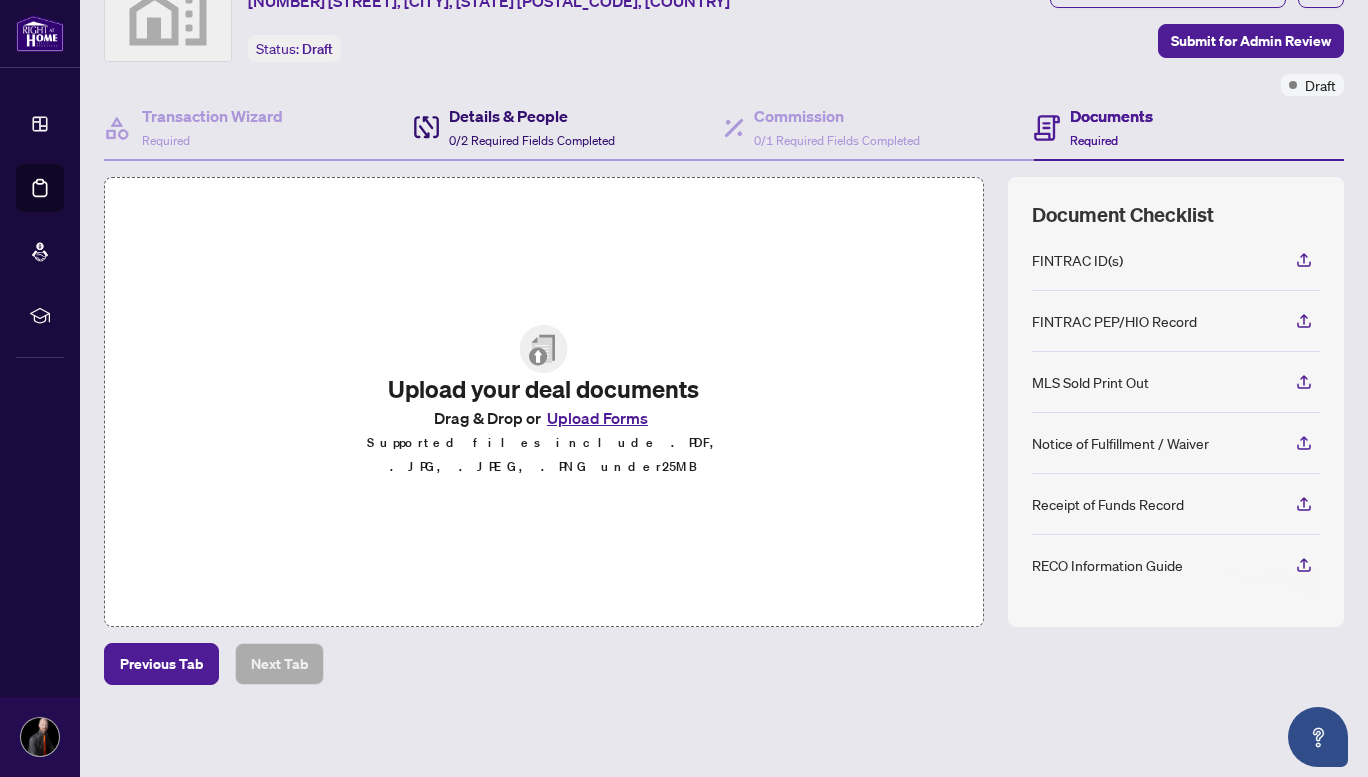 click on "0/2 Required Fields Completed" at bounding box center (532, 140) 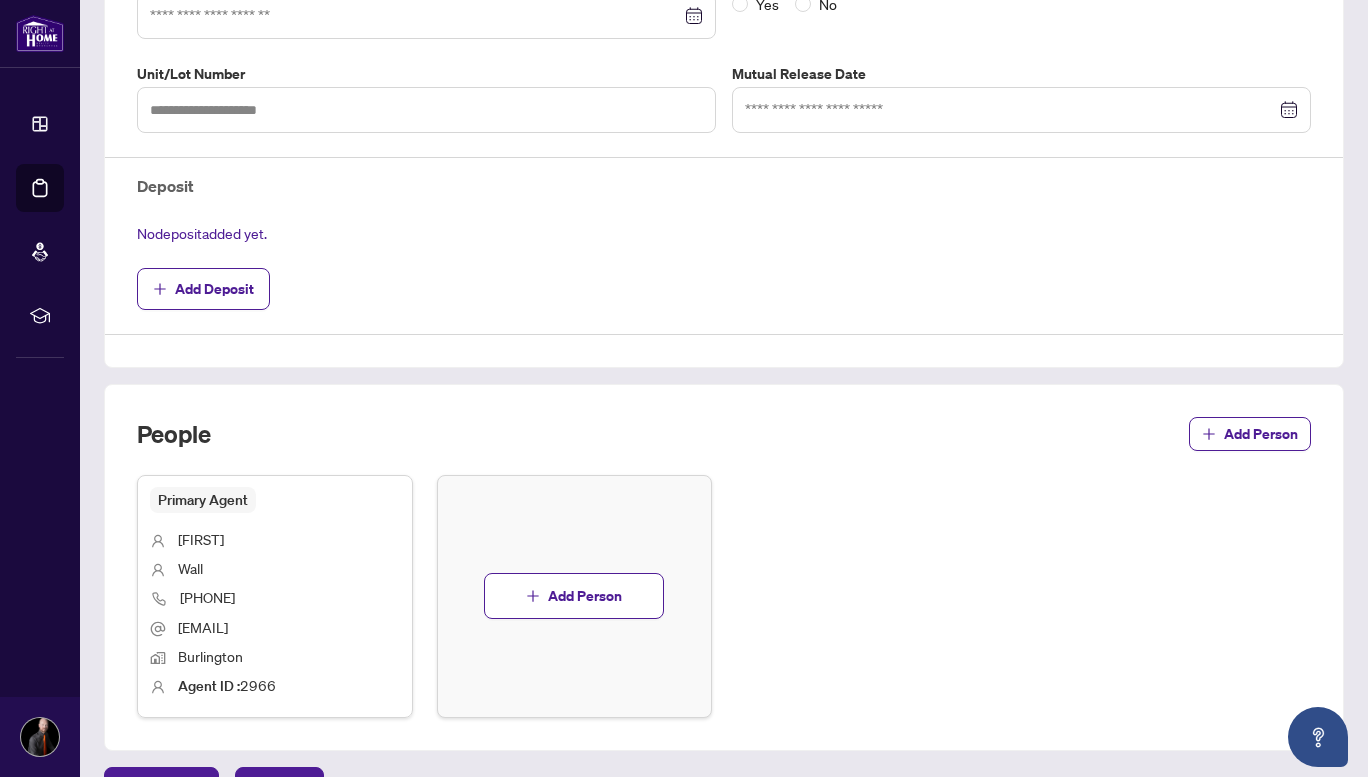 scroll, scrollTop: 705, scrollLeft: 0, axis: vertical 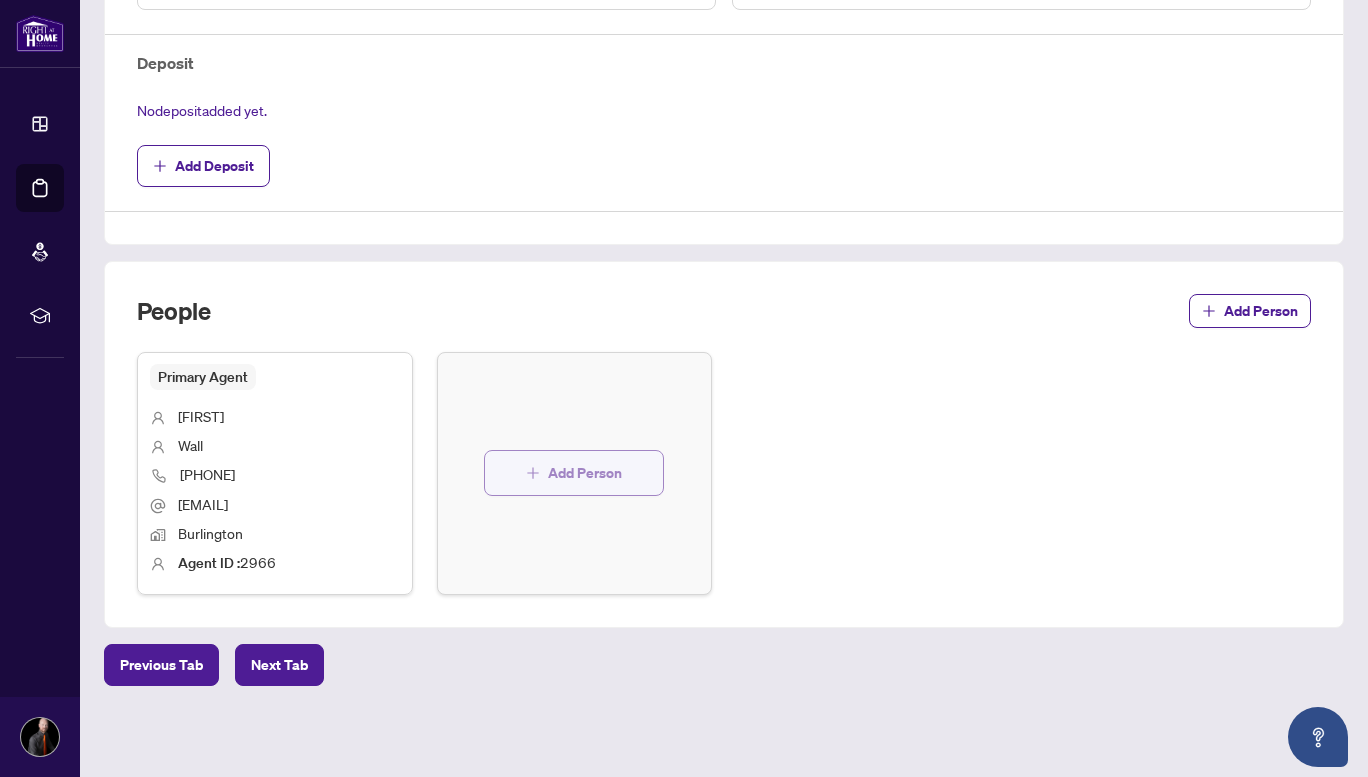 click on "Add Person" at bounding box center (585, 473) 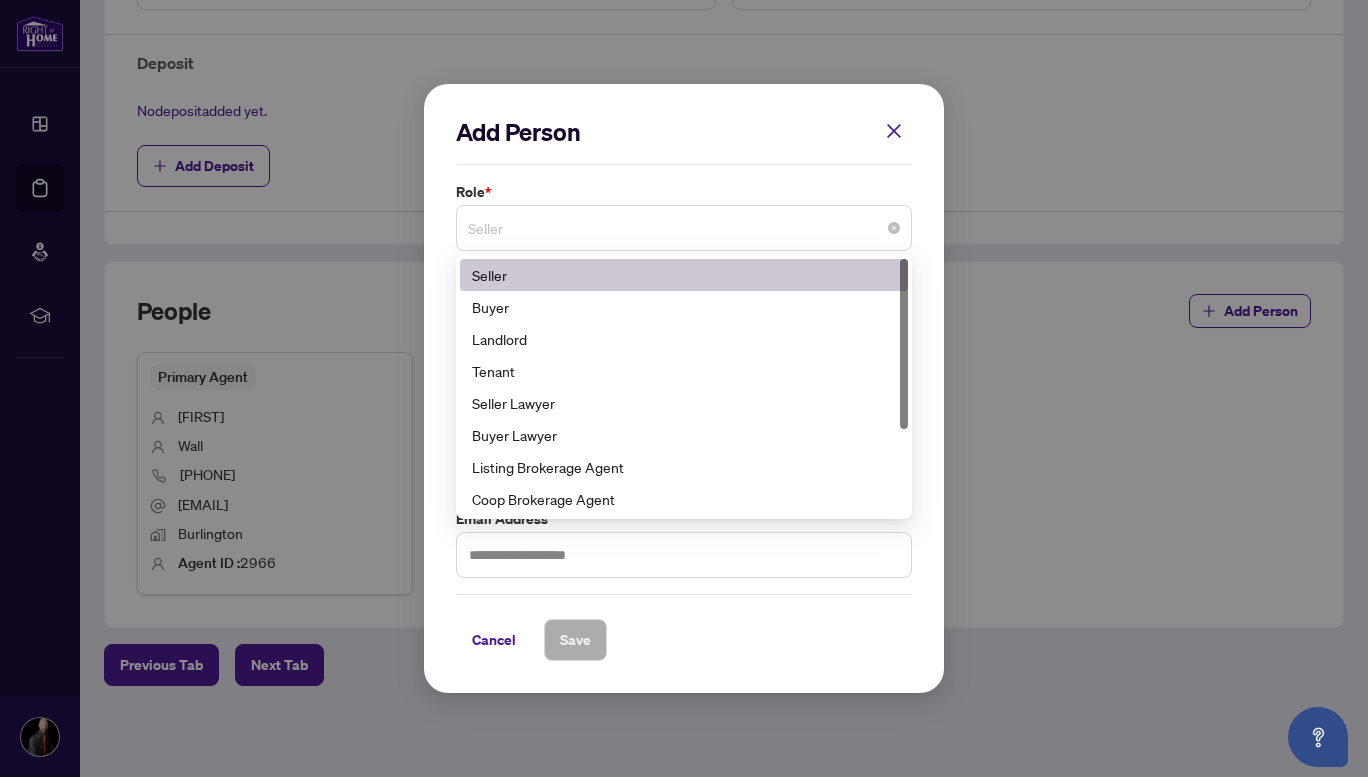 click on "Seller" at bounding box center (684, 228) 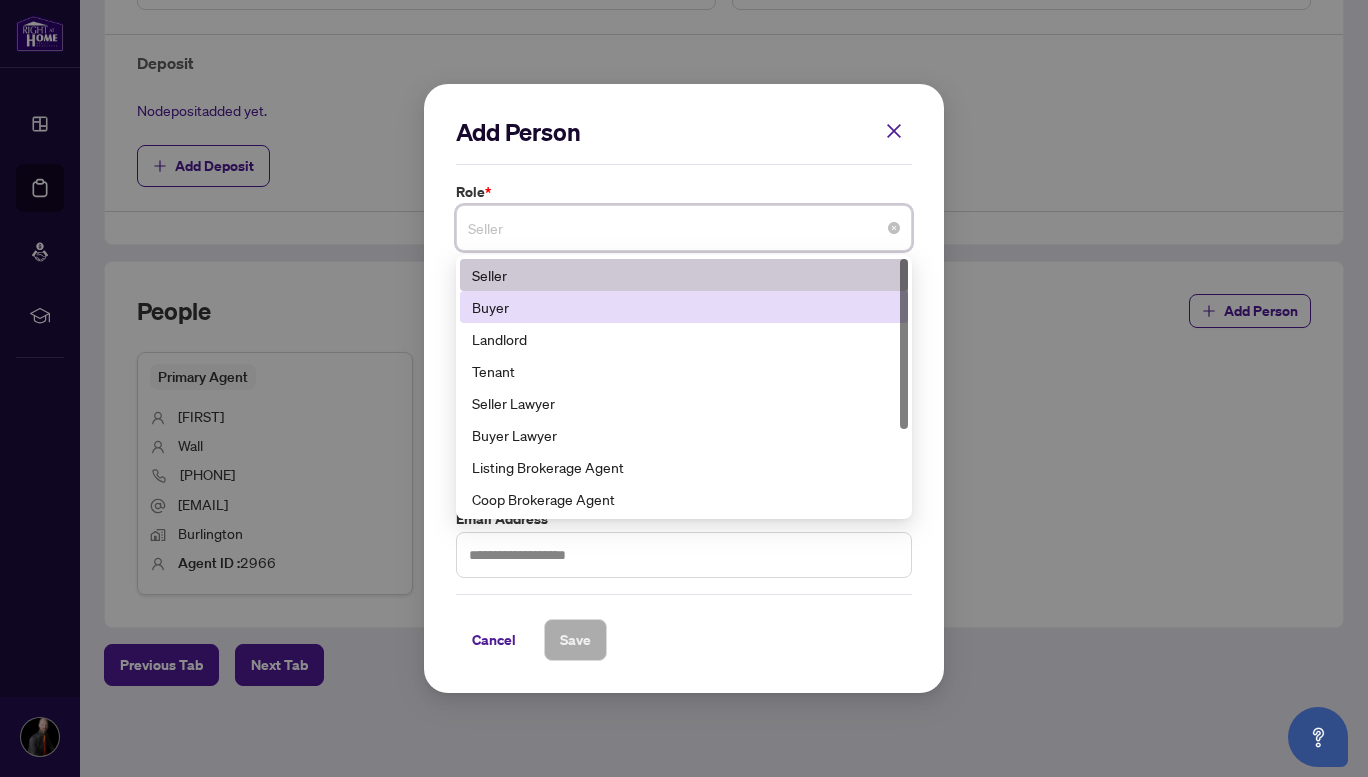 click on "Buyer" at bounding box center [684, 307] 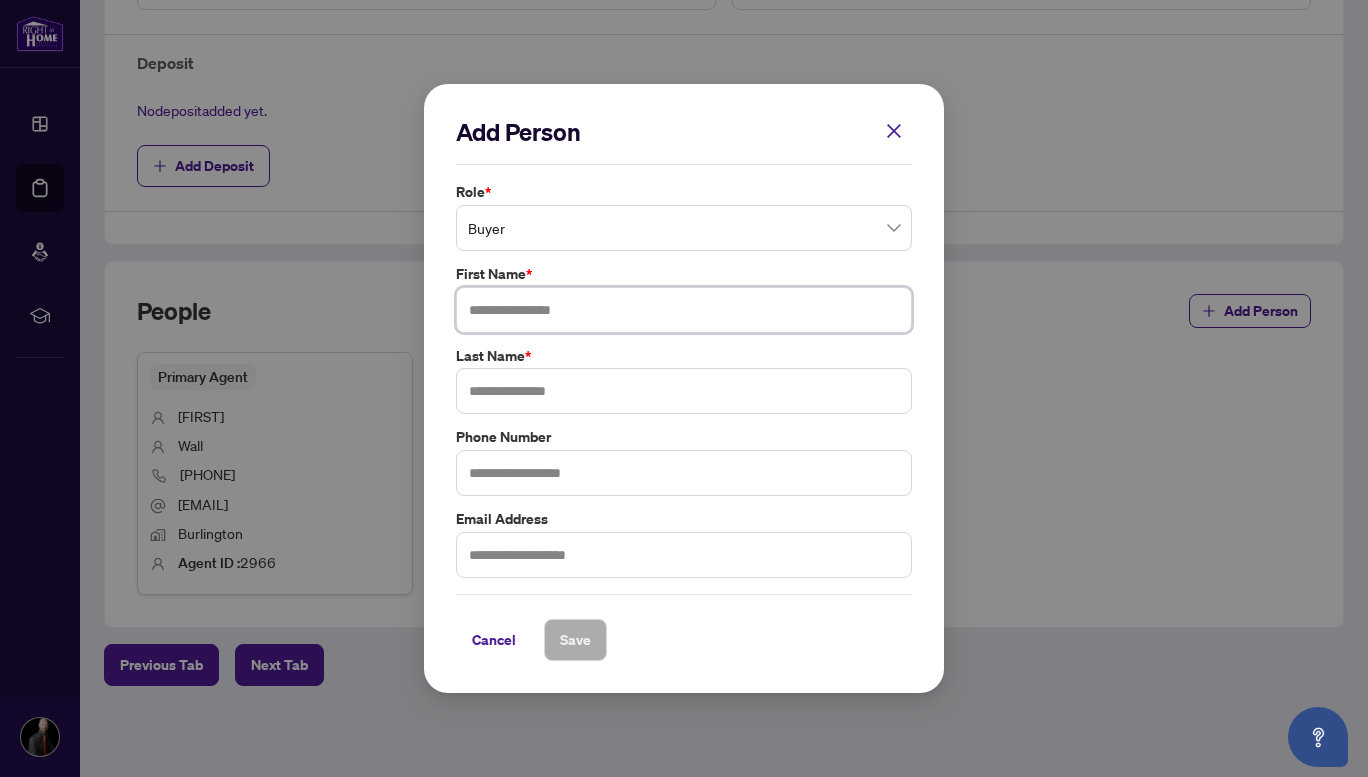 click at bounding box center [684, 310] 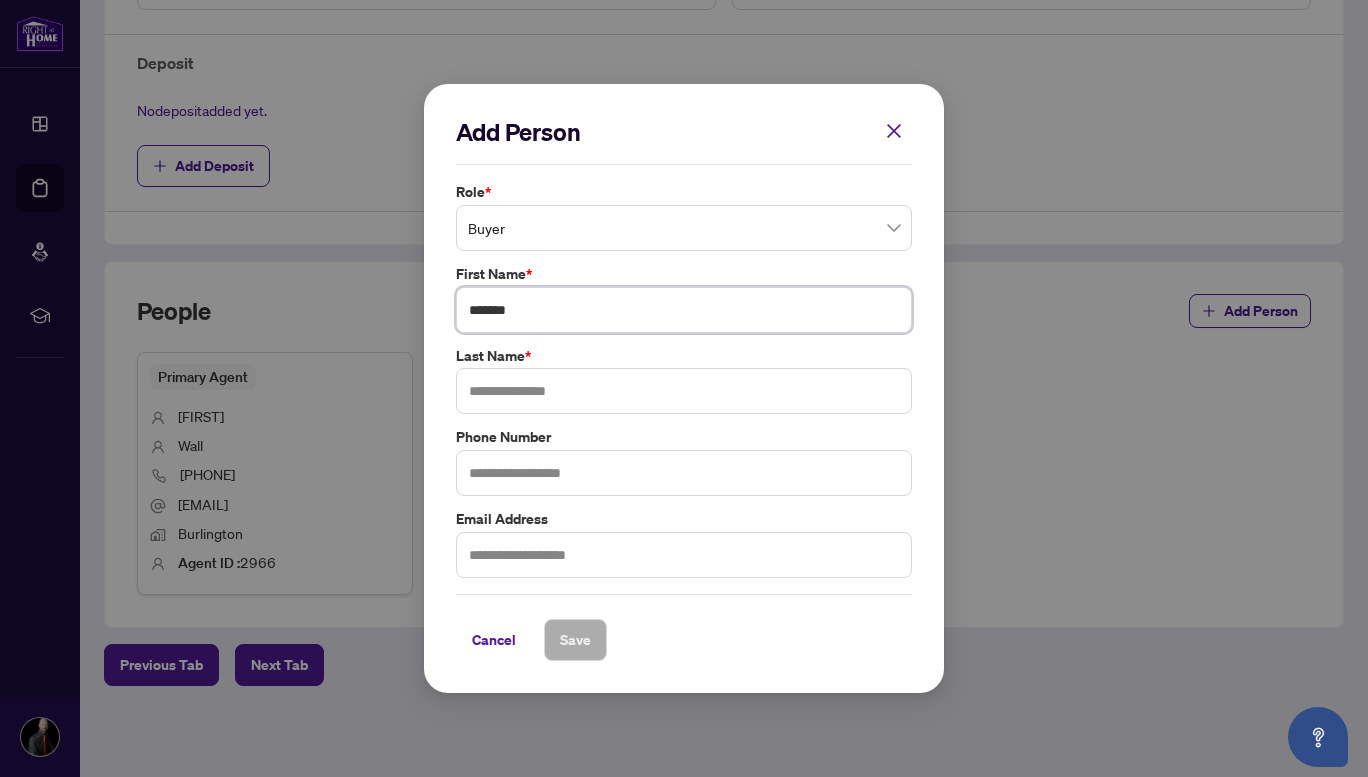type on "*******" 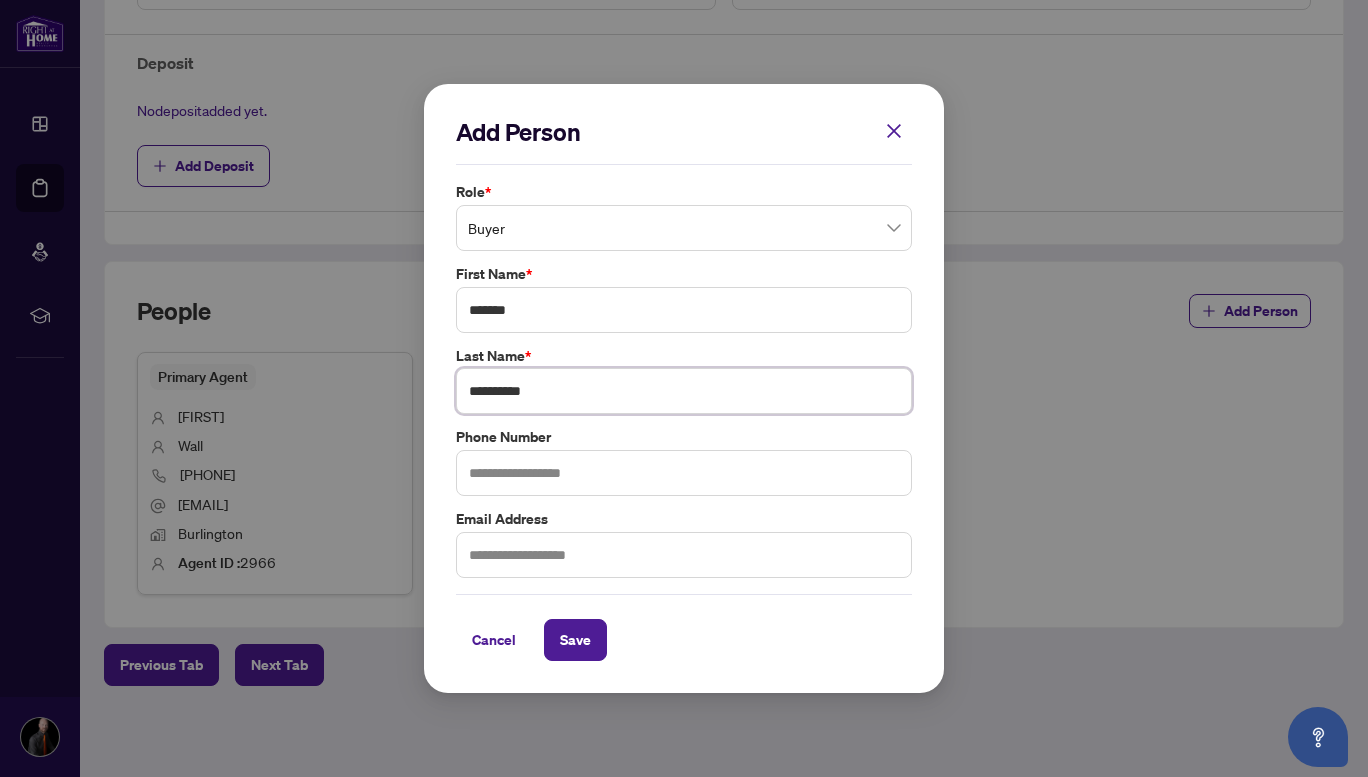 click on "**********" at bounding box center (684, 391) 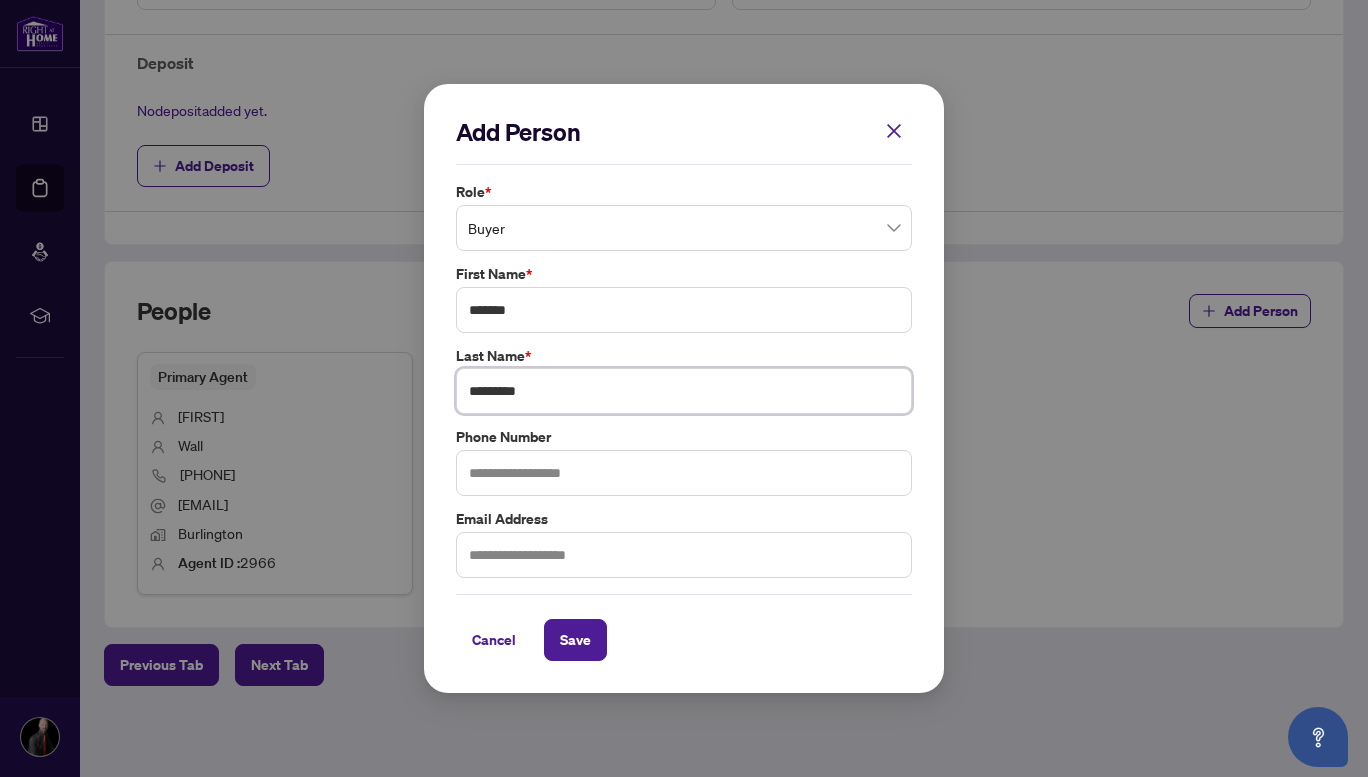 type on "*********" 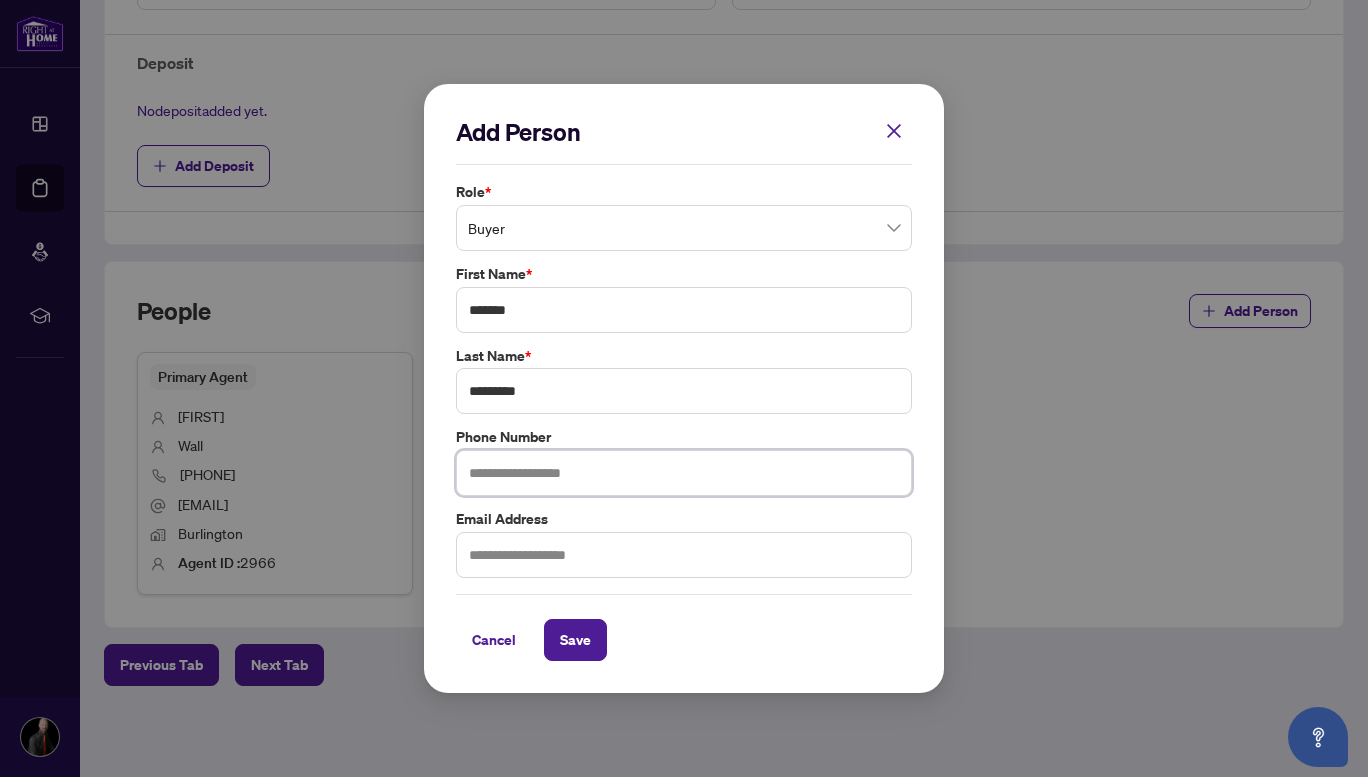 click at bounding box center [684, 473] 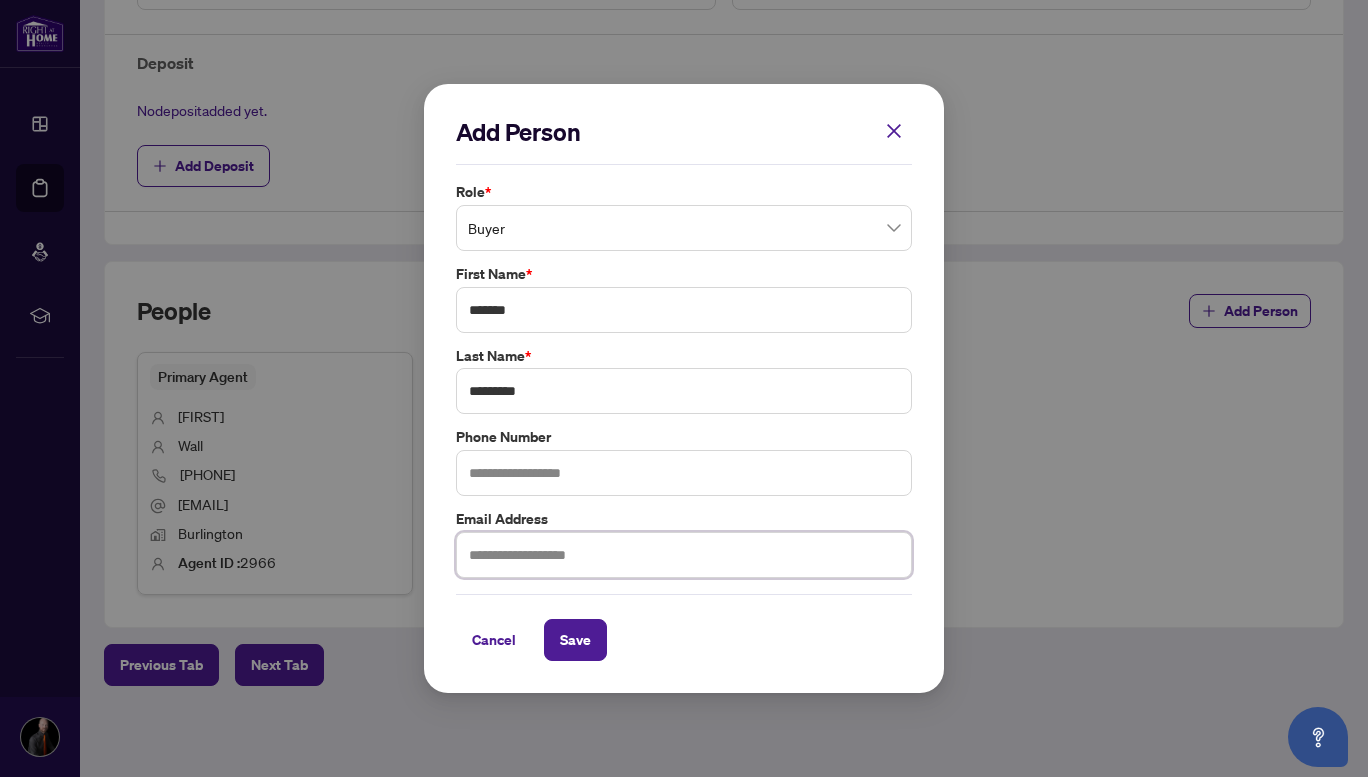 click at bounding box center (684, 555) 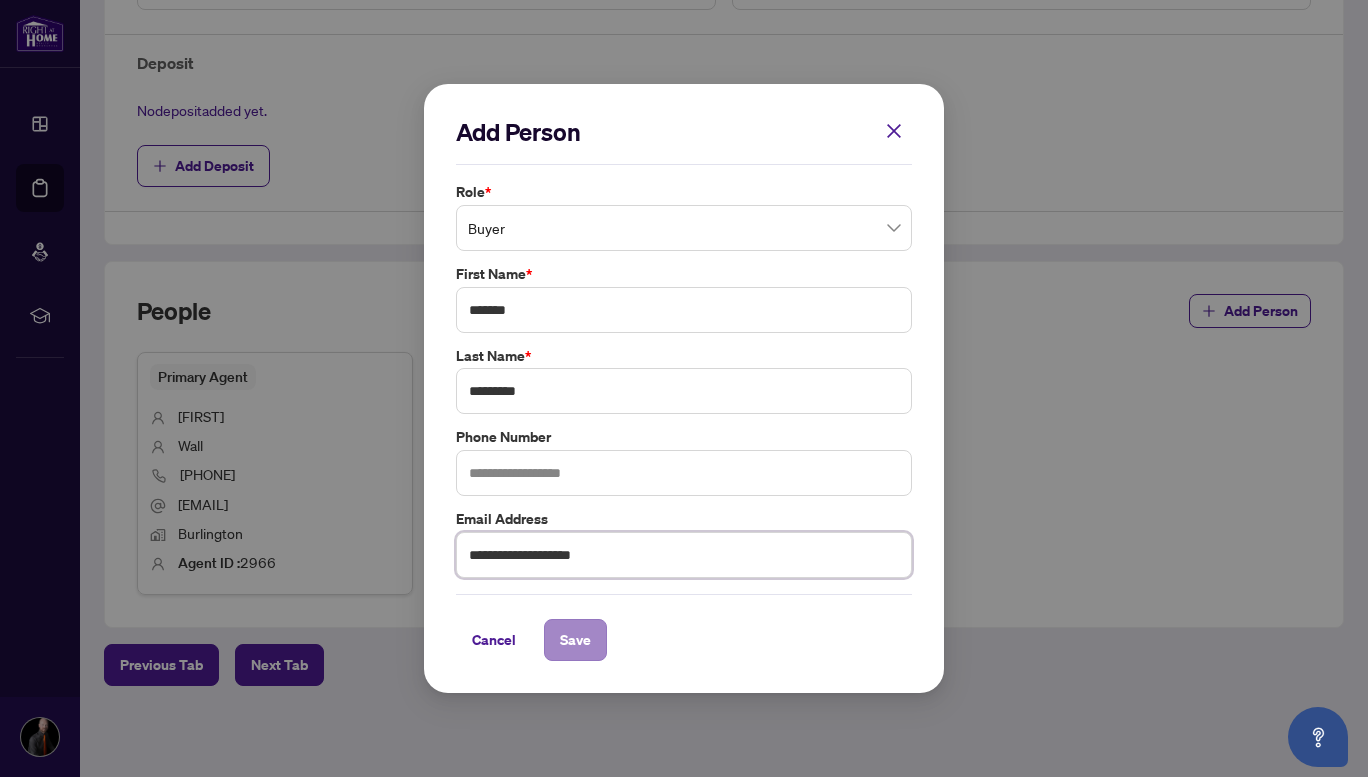 type on "**********" 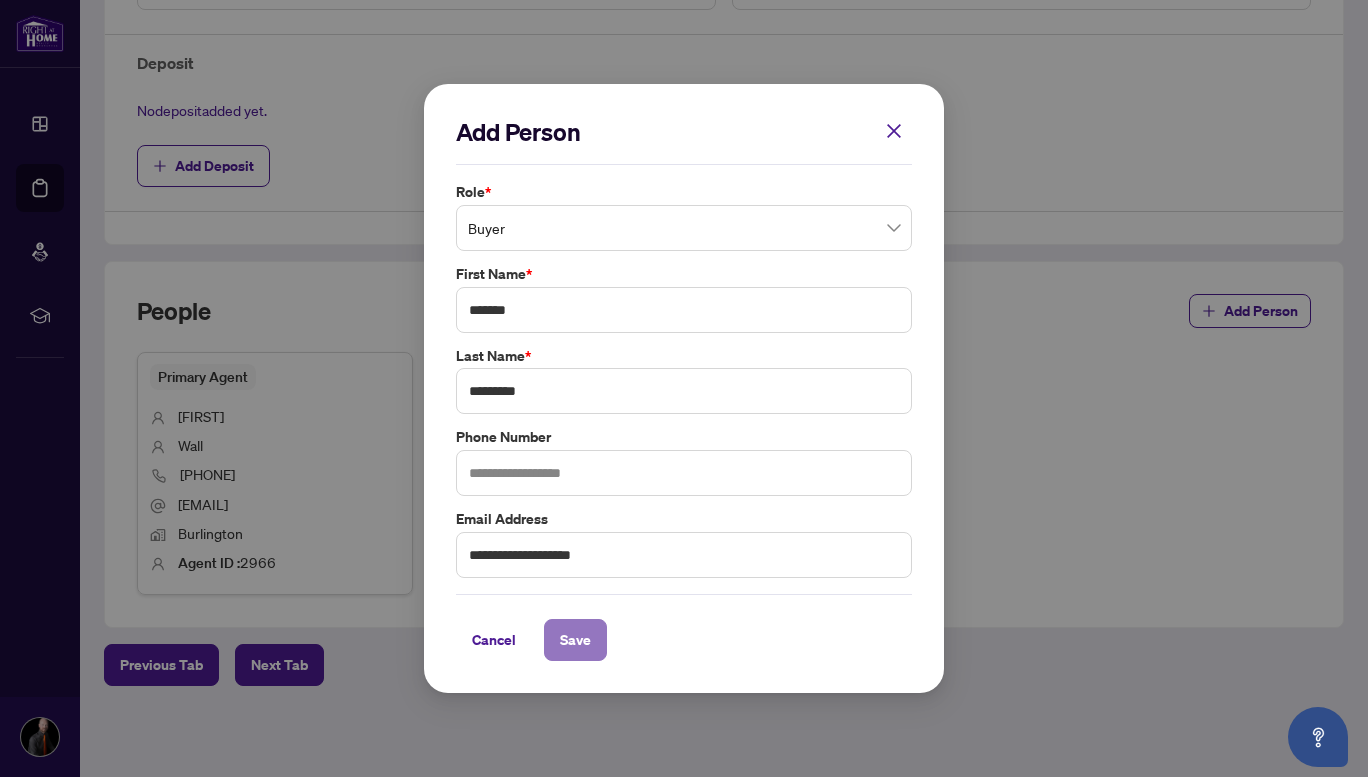 click on "Save" at bounding box center (575, 640) 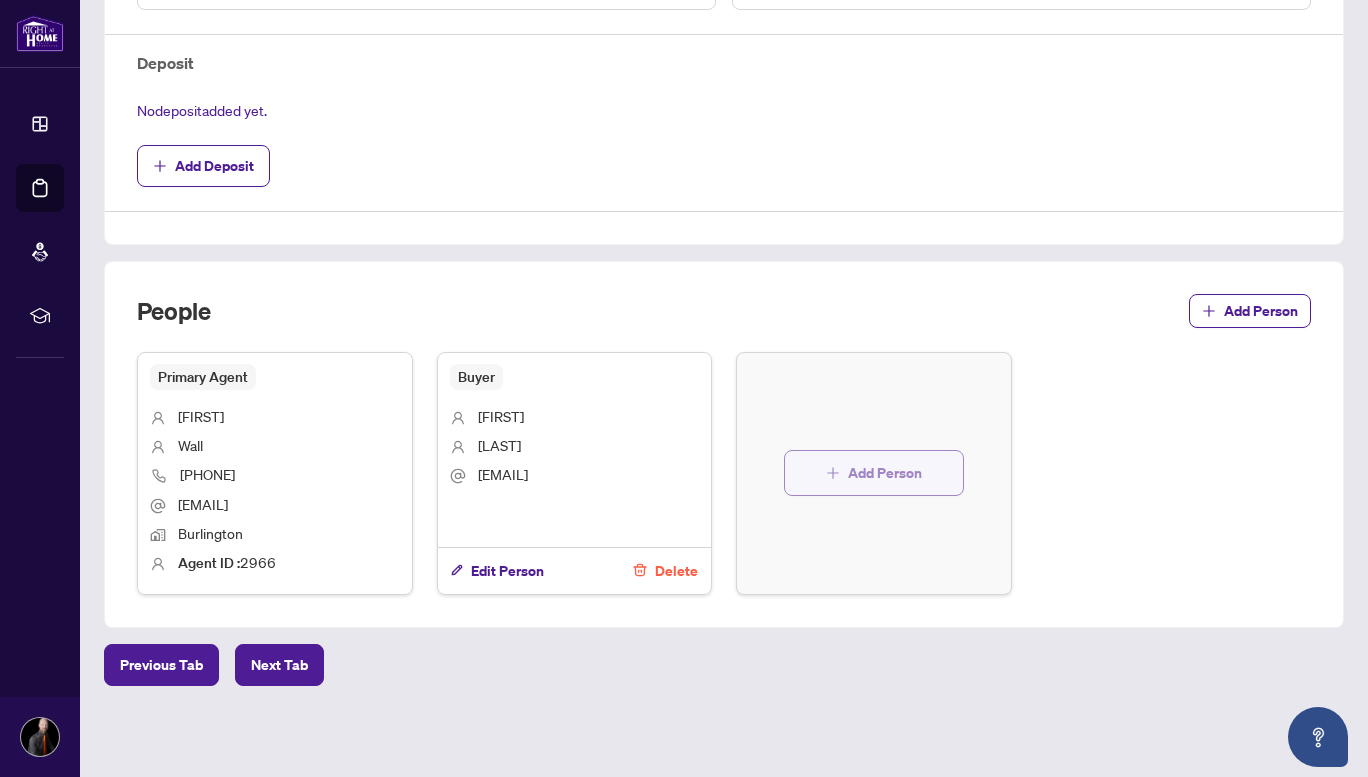 click on "Add Person" at bounding box center (885, 473) 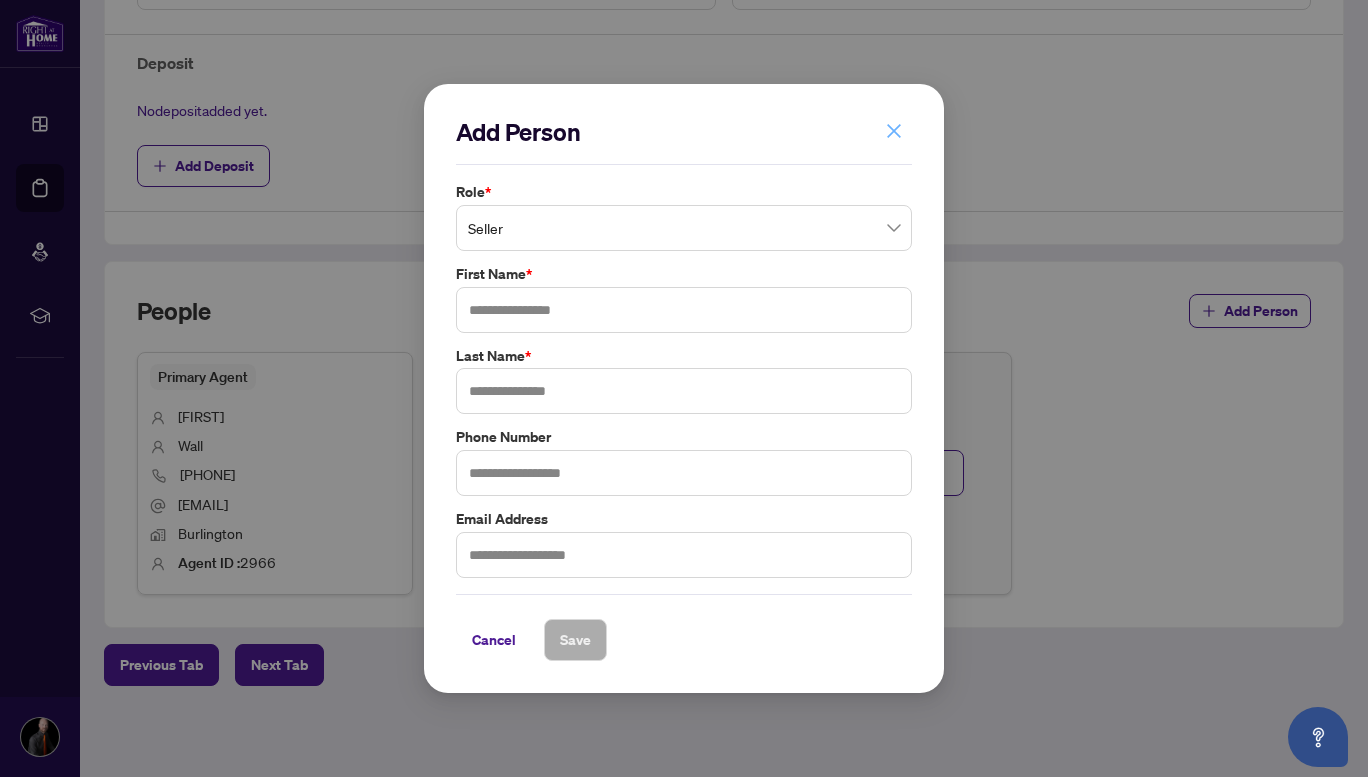 click 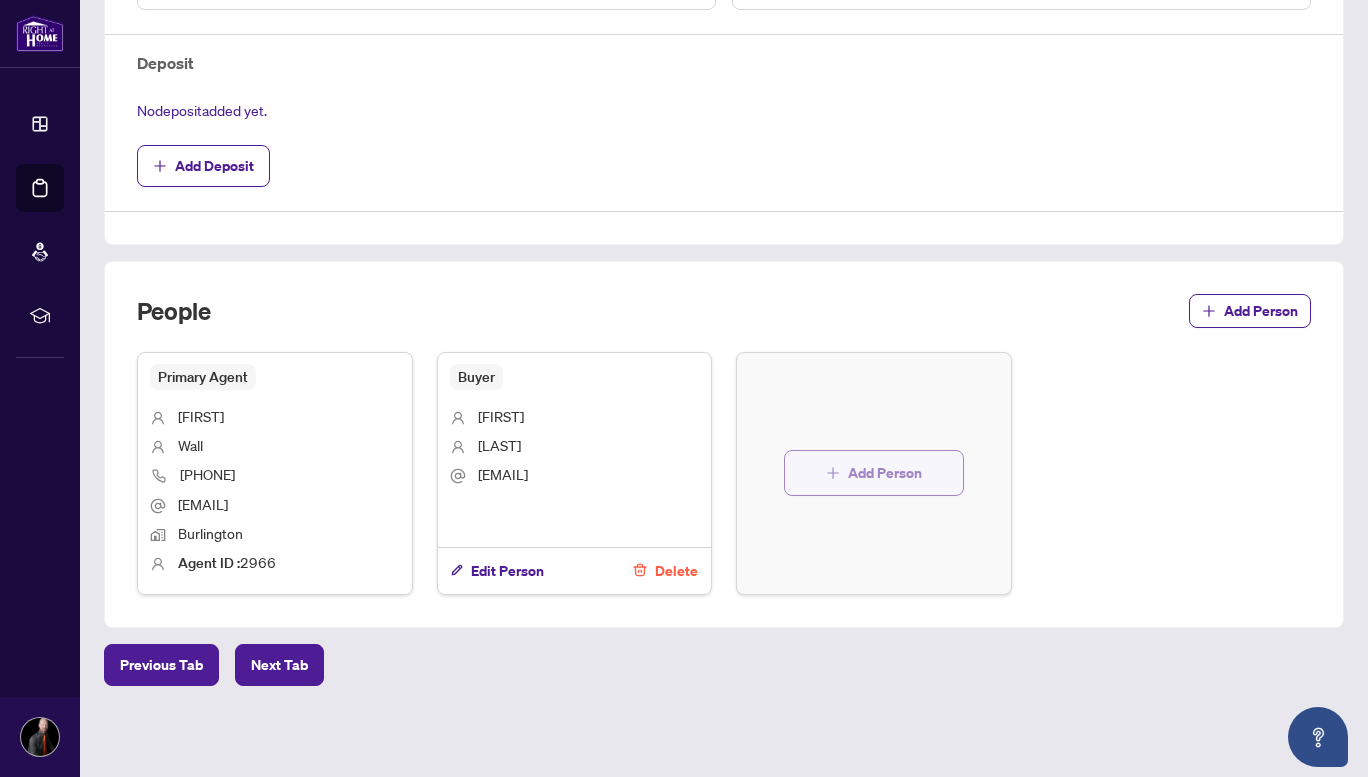 click on "Add Person" at bounding box center (885, 473) 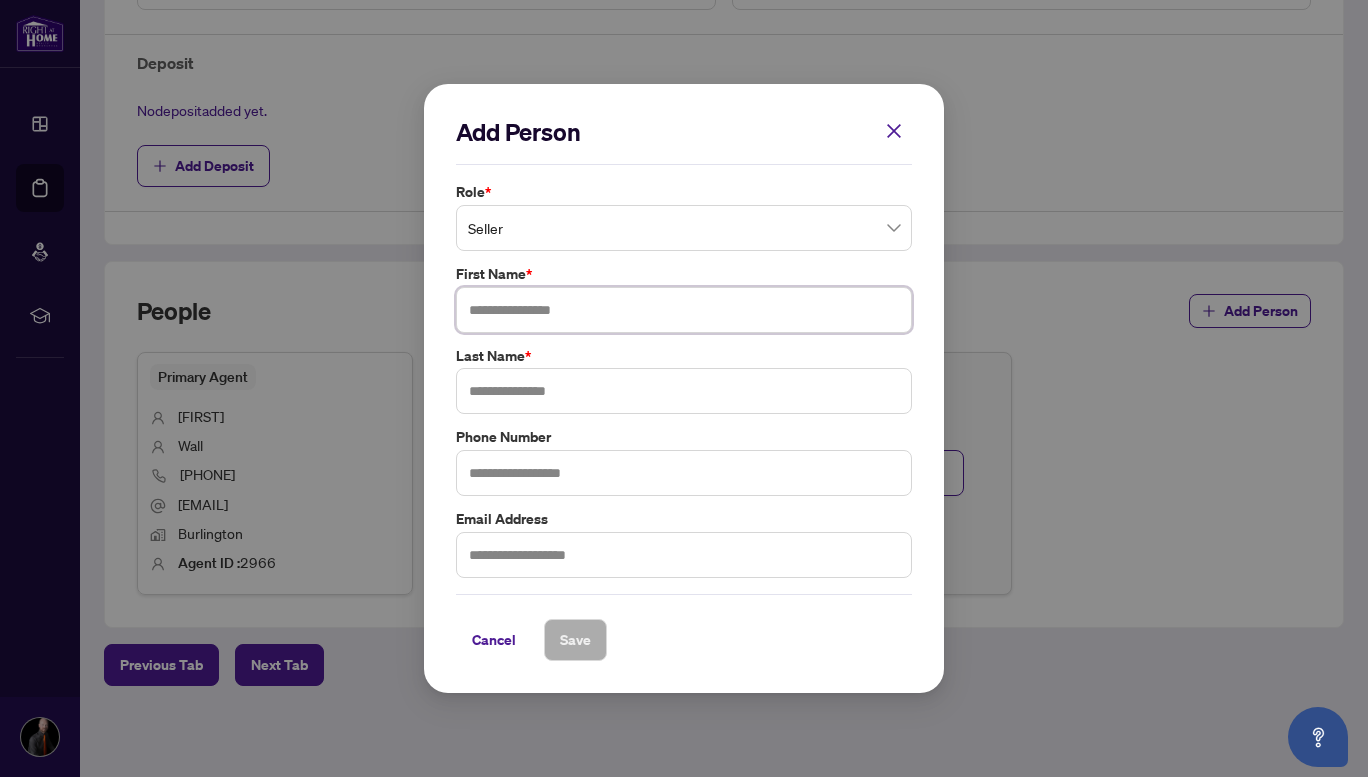 click at bounding box center (684, 310) 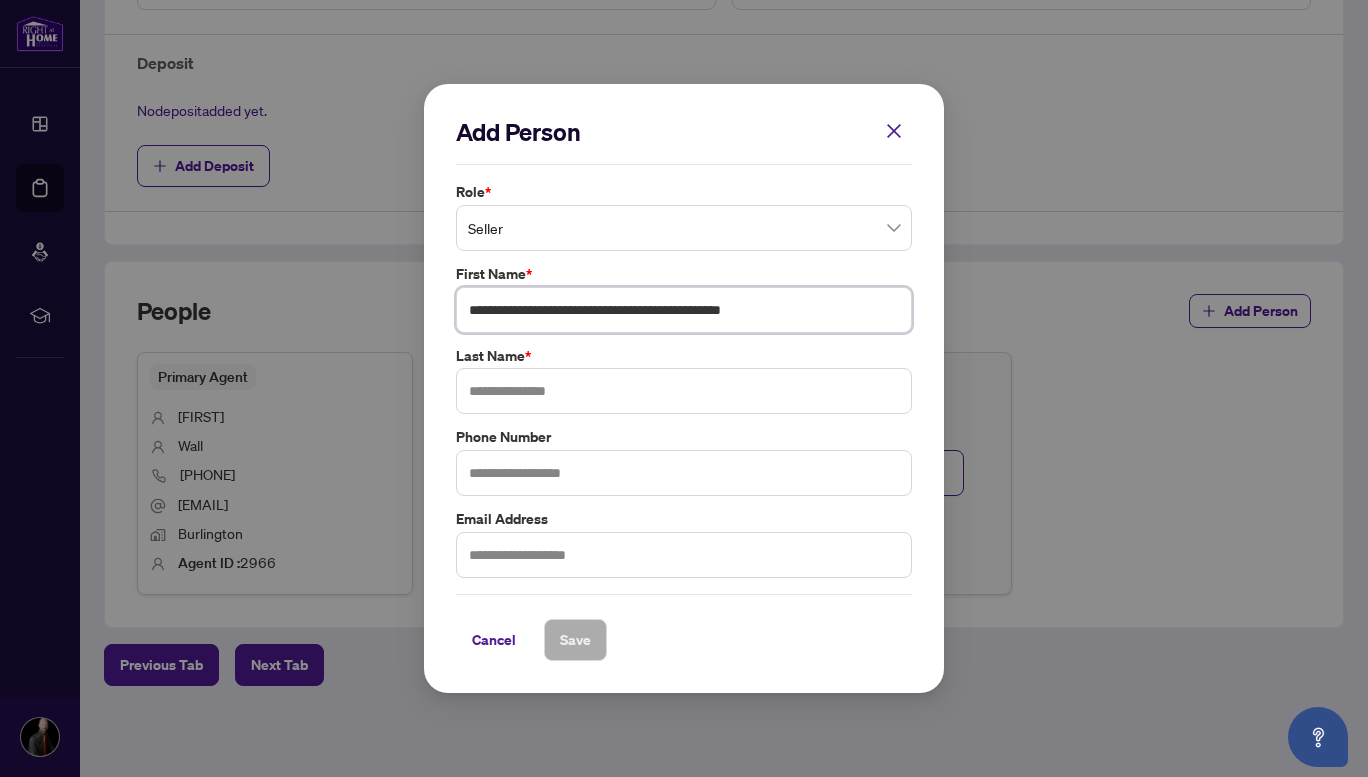 drag, startPoint x: 819, startPoint y: 311, endPoint x: 908, endPoint y: 313, distance: 89.02247 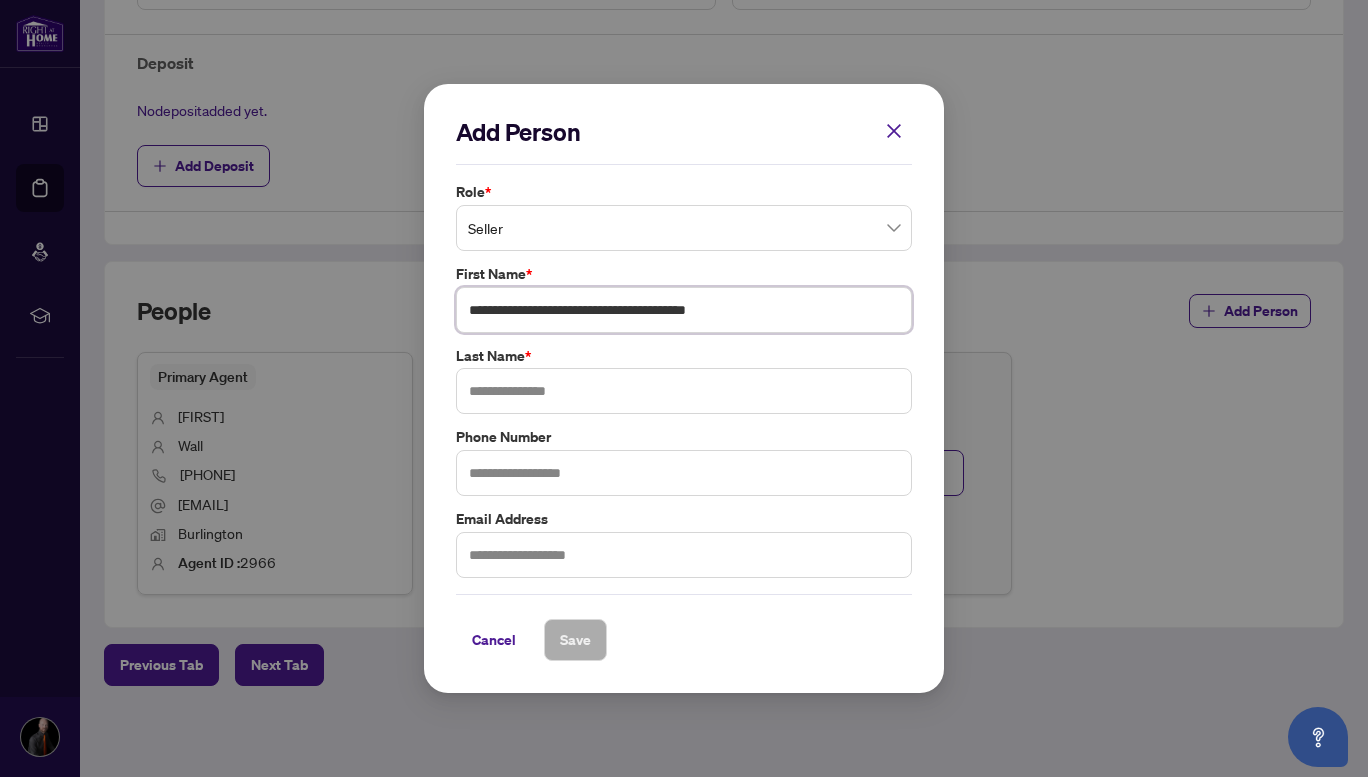 type on "**********" 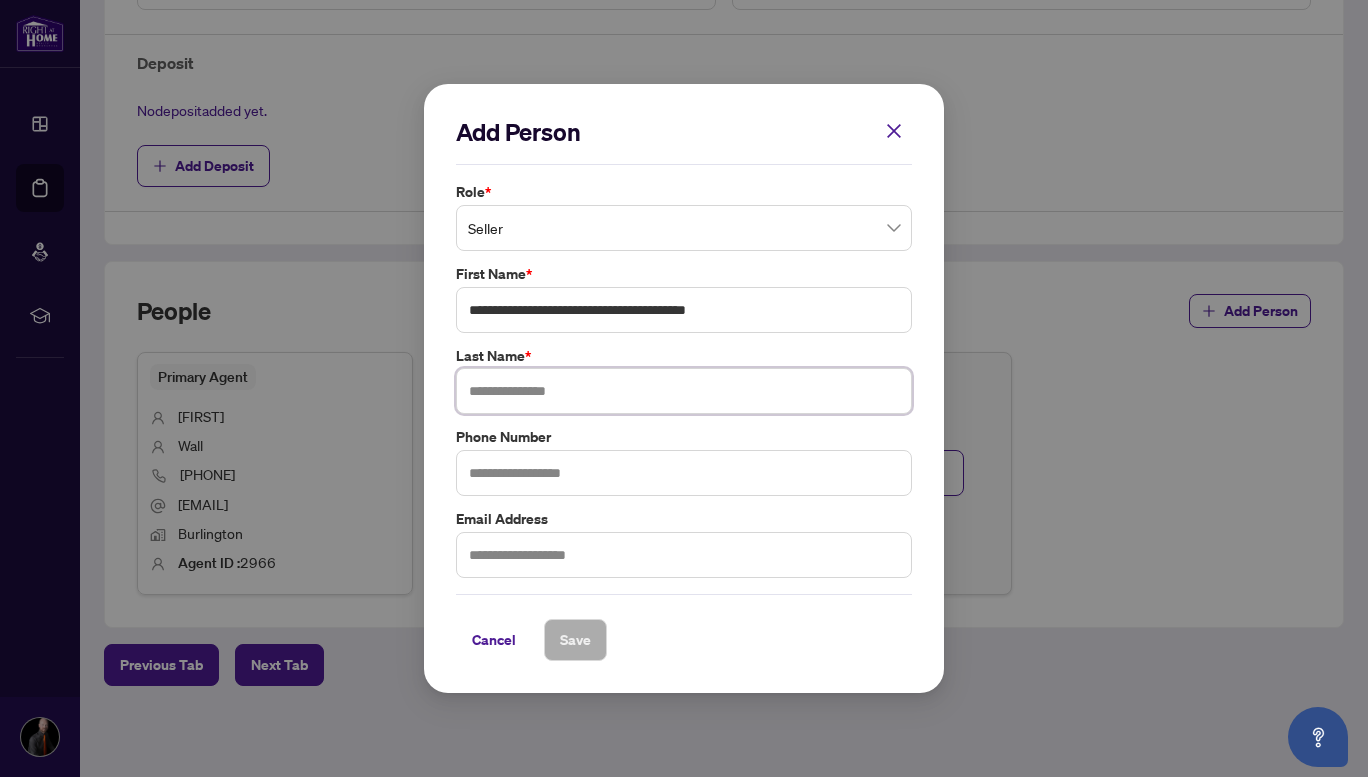 click at bounding box center (684, 391) 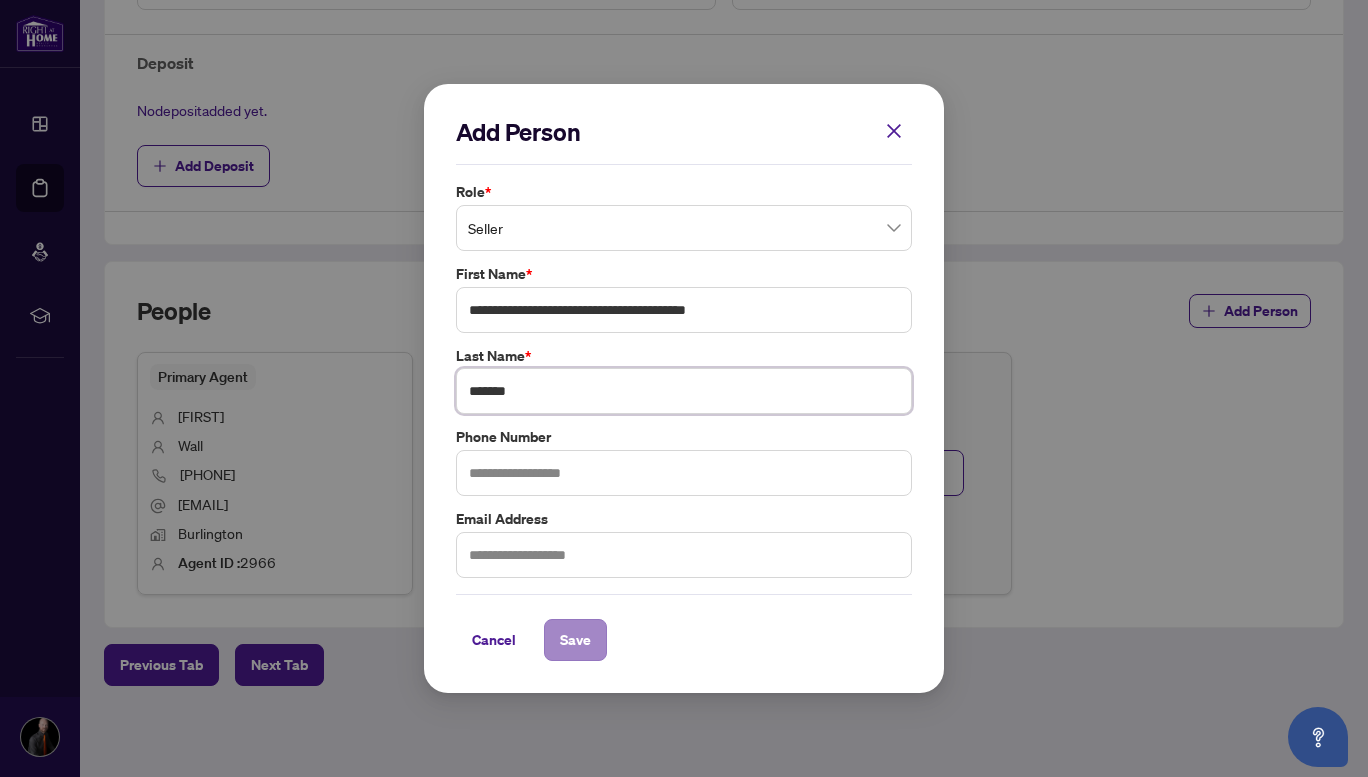 type on "*******" 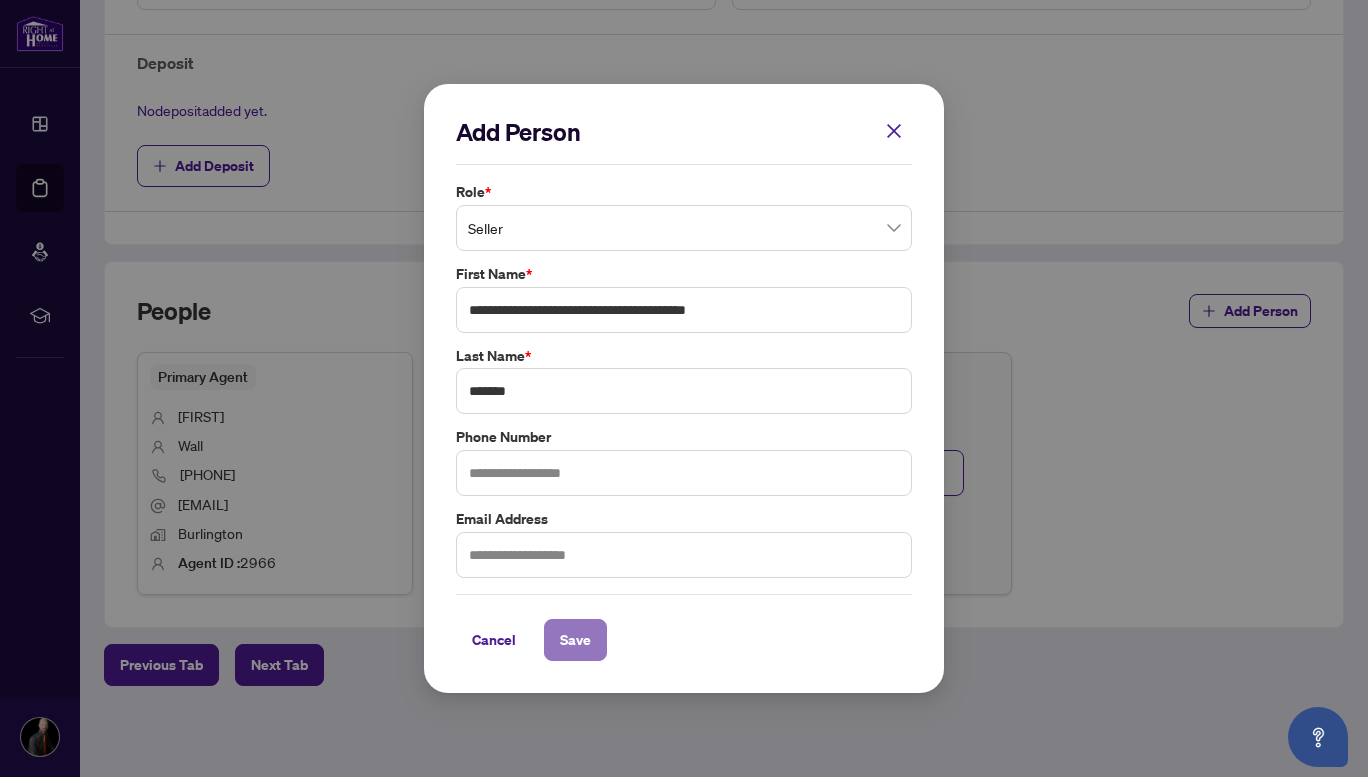 click on "Save" at bounding box center [575, 640] 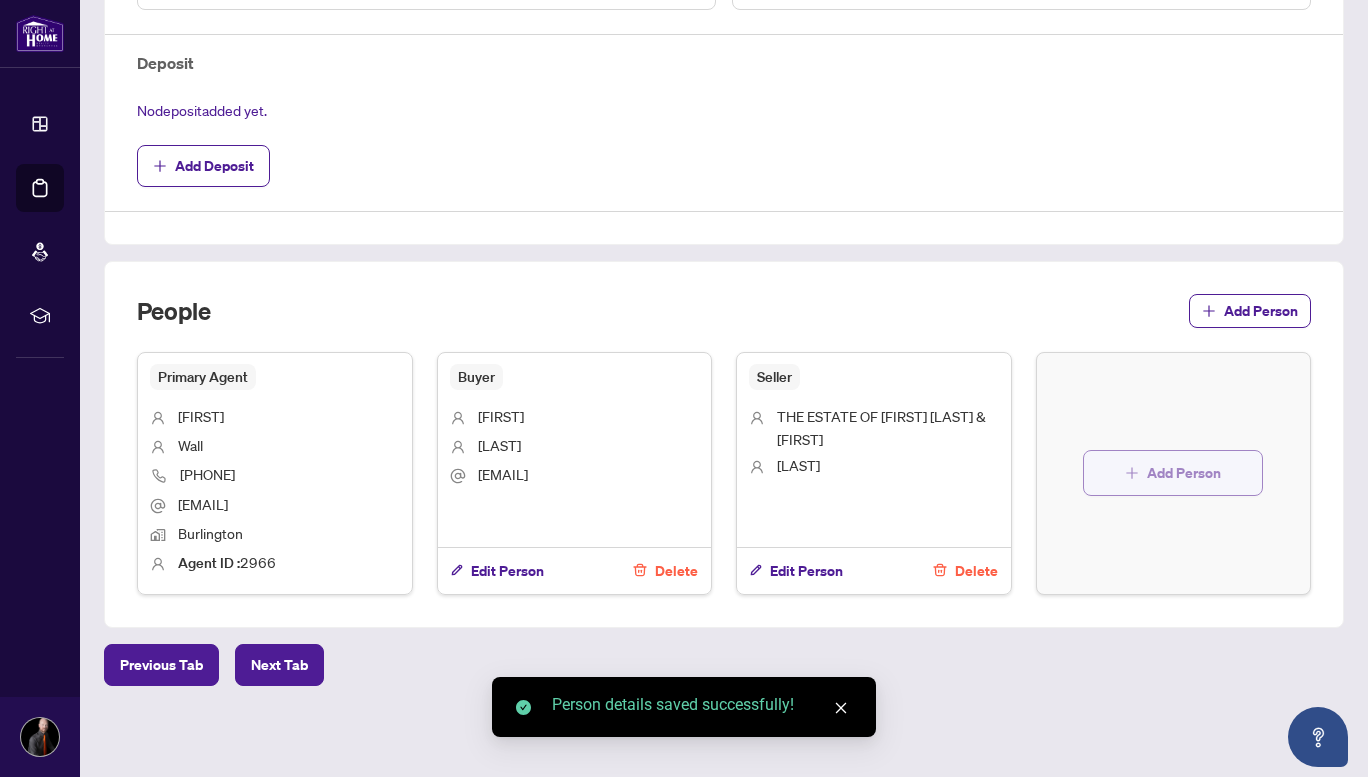click on "Add Person" at bounding box center (1184, 473) 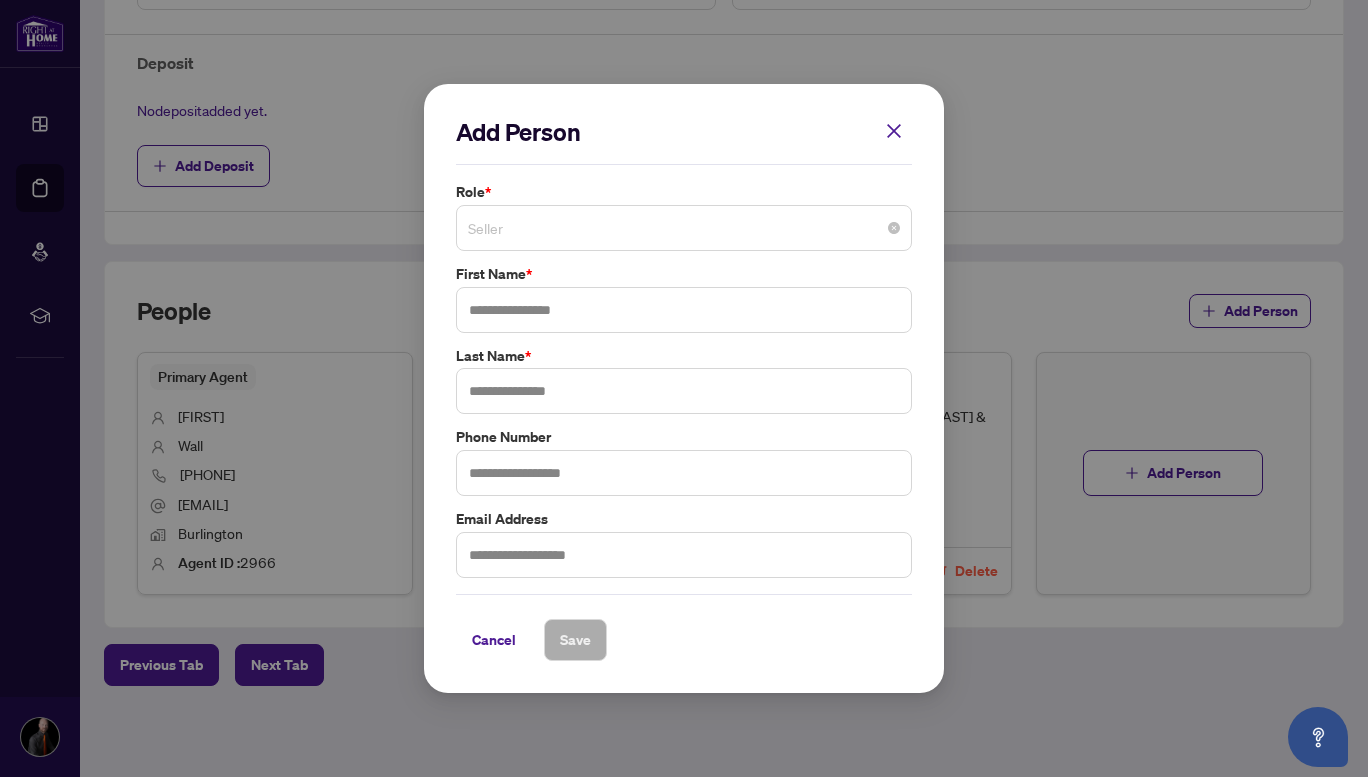 click on "Seller" at bounding box center (684, 228) 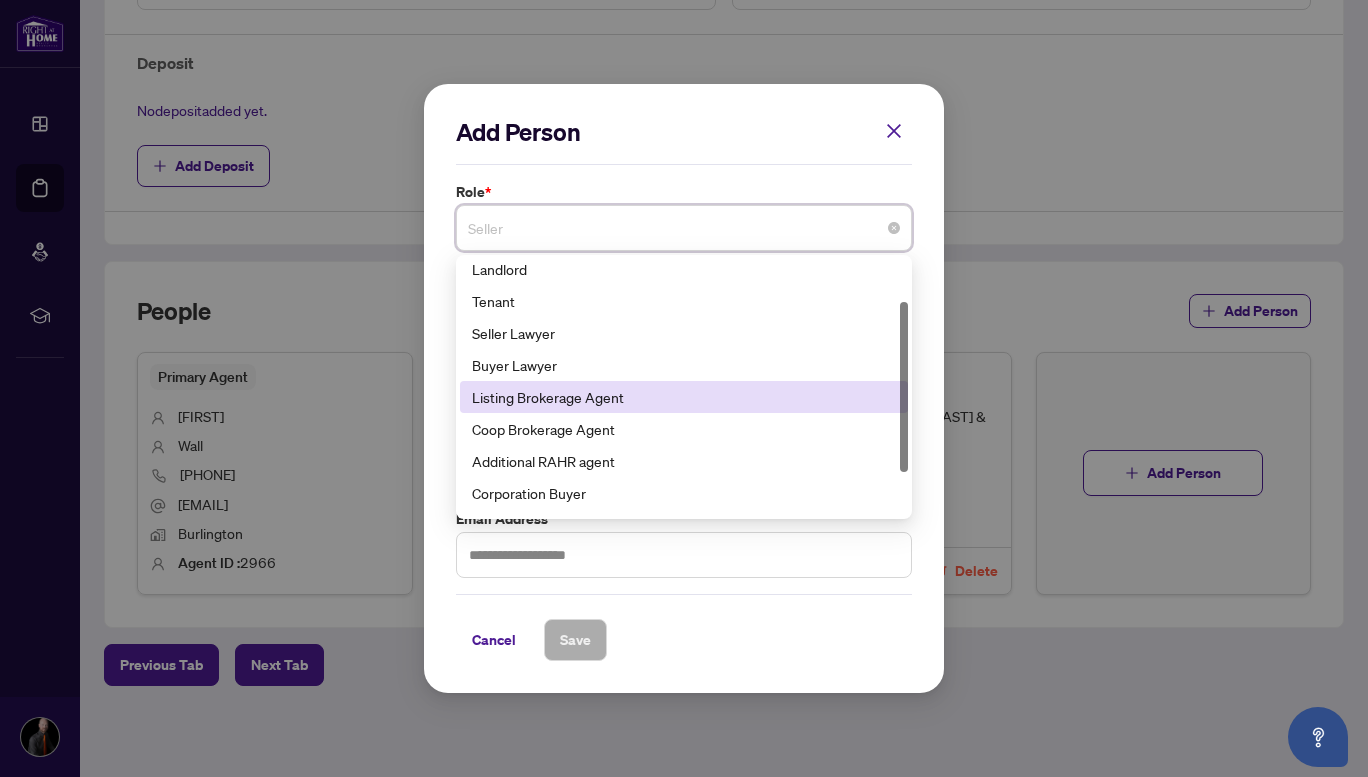 scroll, scrollTop: 74, scrollLeft: 0, axis: vertical 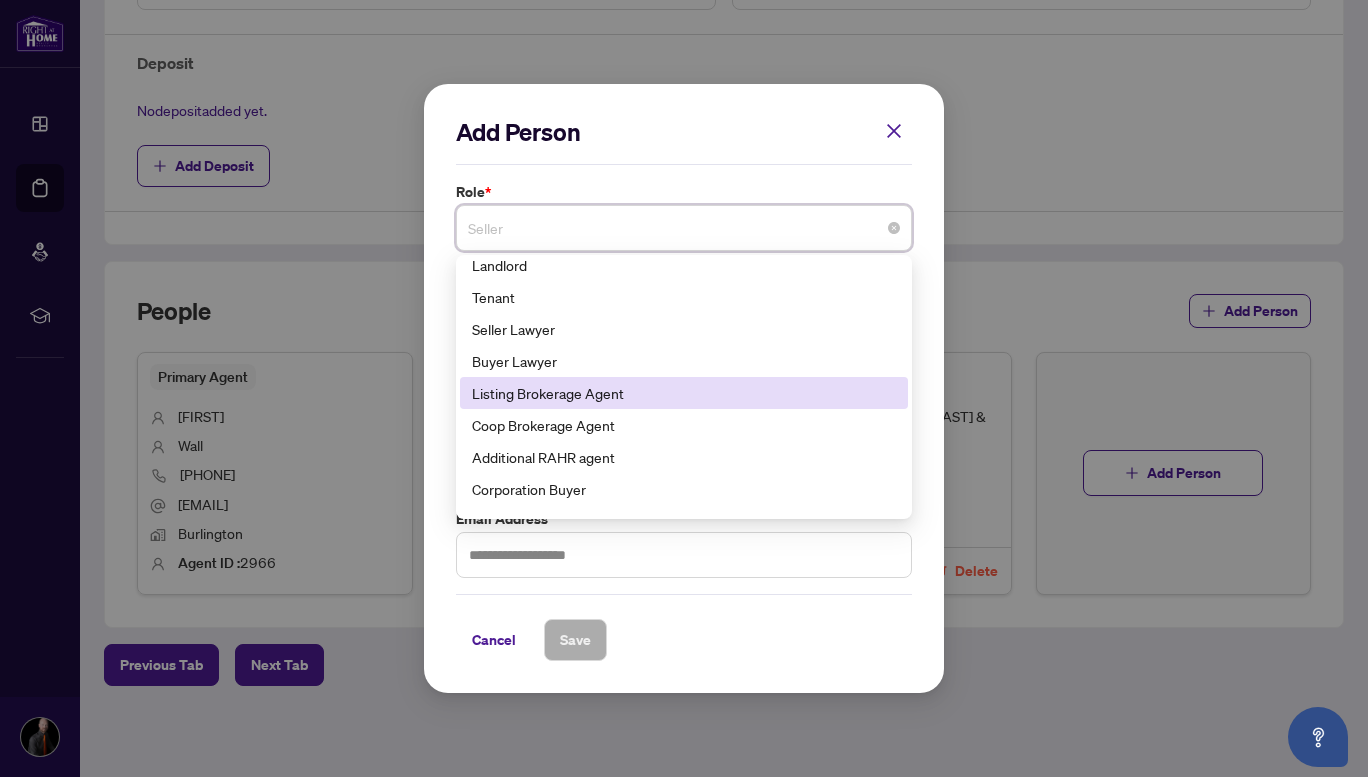 click on "Listing Brokerage Agent" at bounding box center [684, 393] 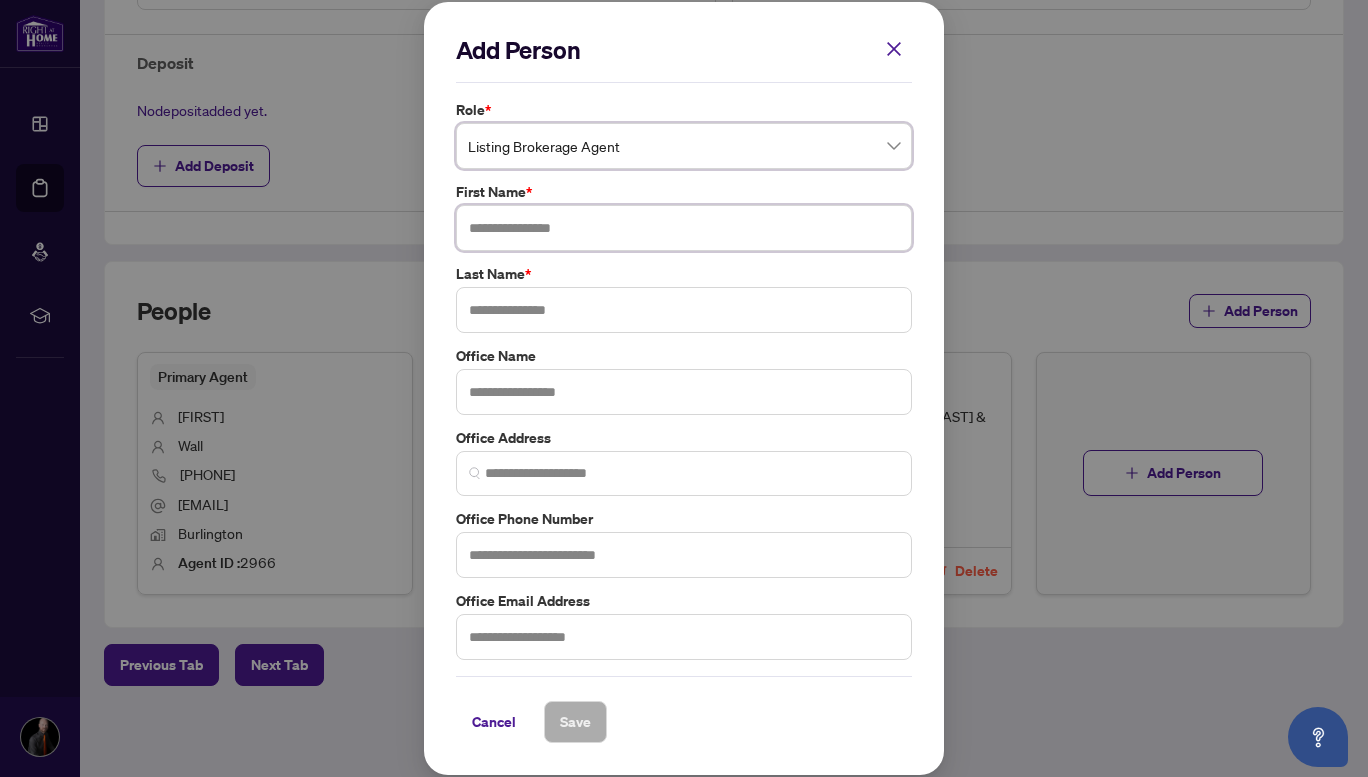 click at bounding box center [684, 228] 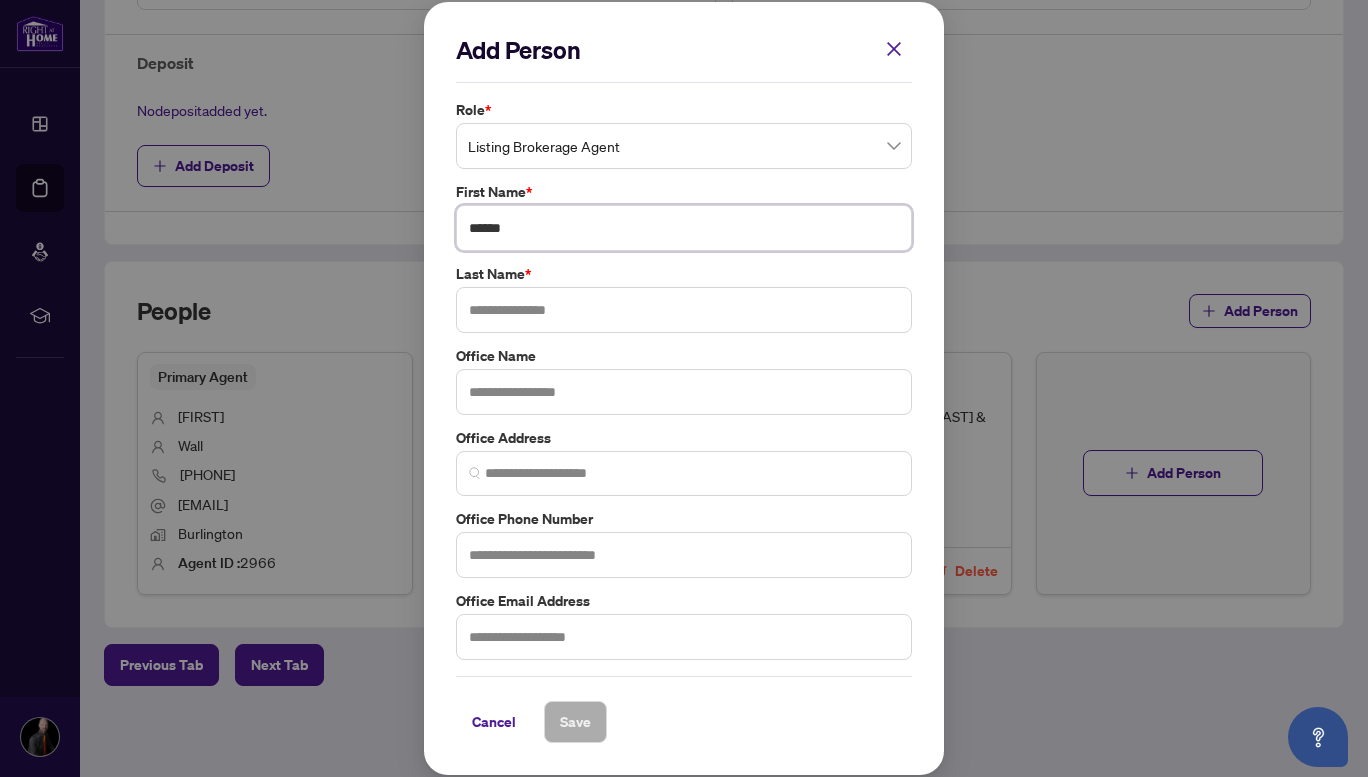type on "******" 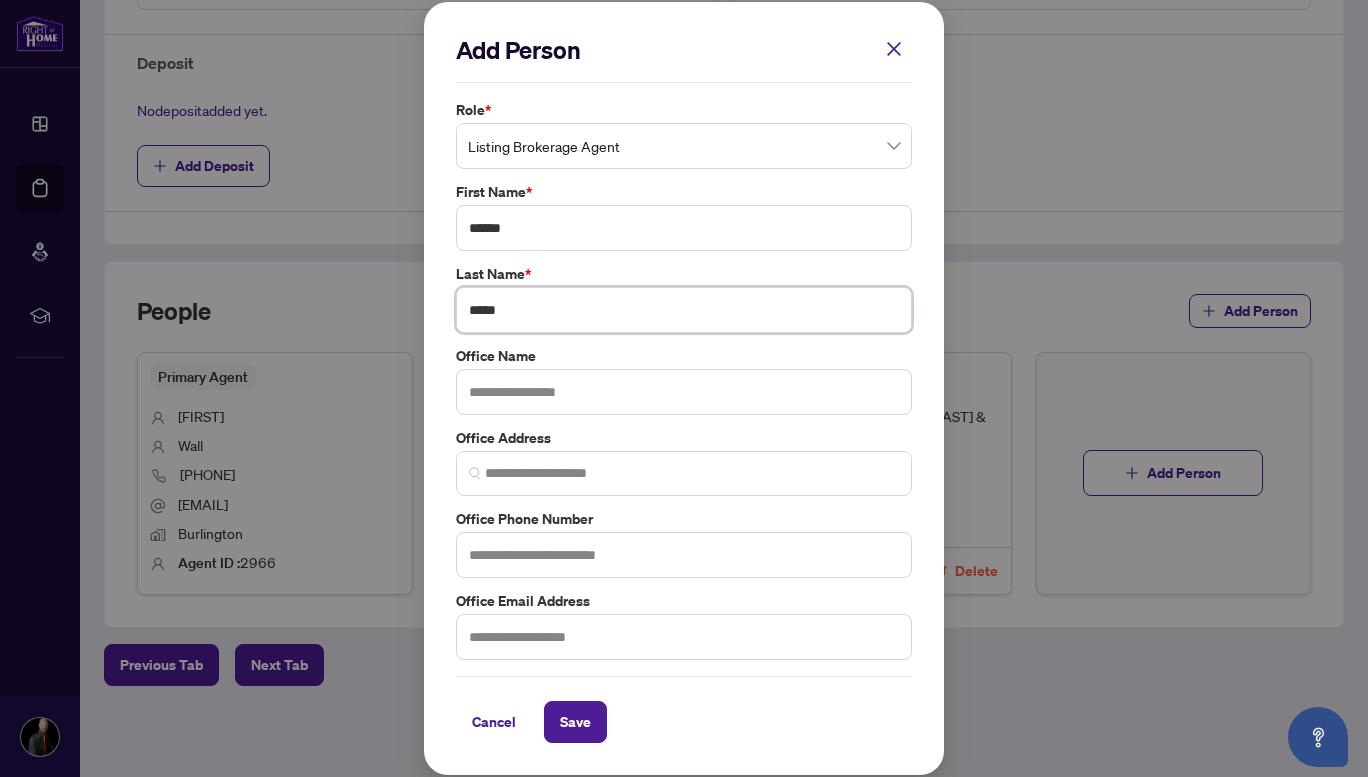 type on "*****" 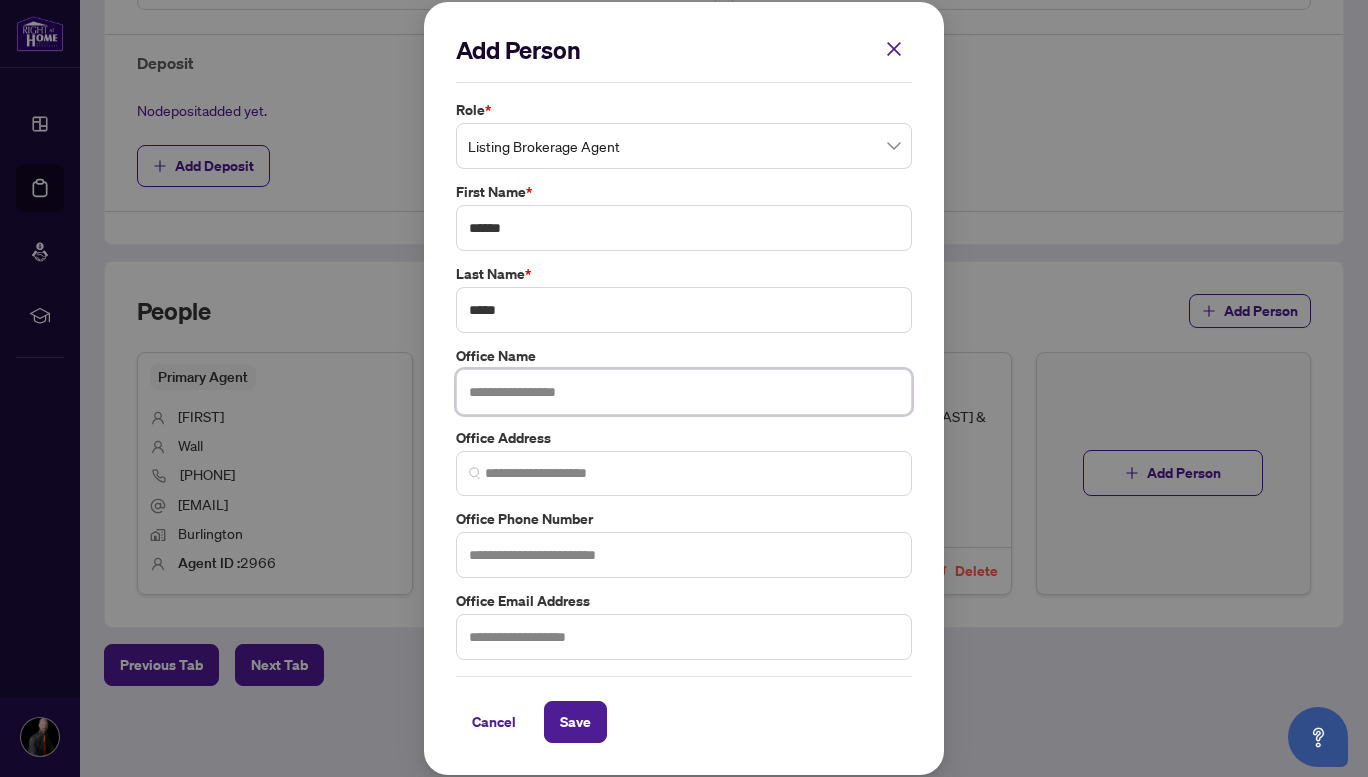 click at bounding box center [684, 392] 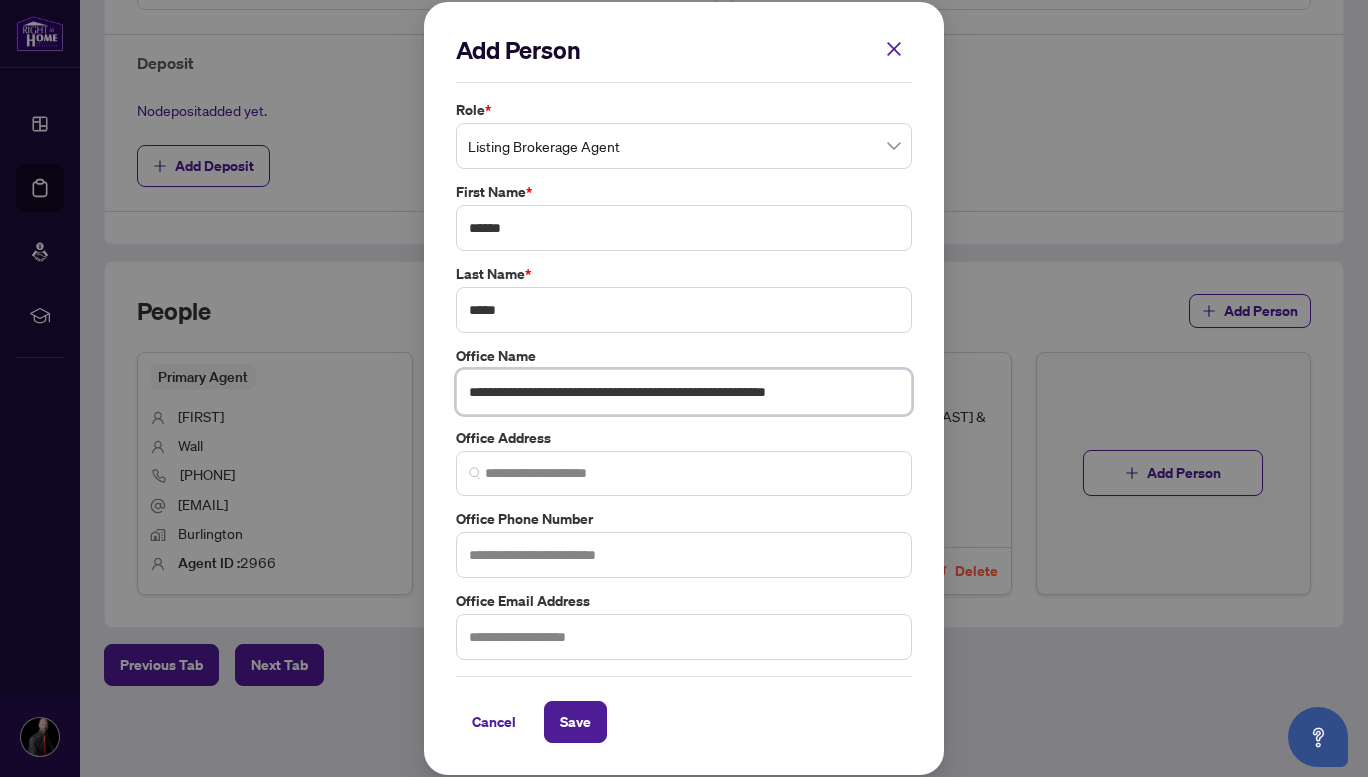 scroll, scrollTop: 0, scrollLeft: 0, axis: both 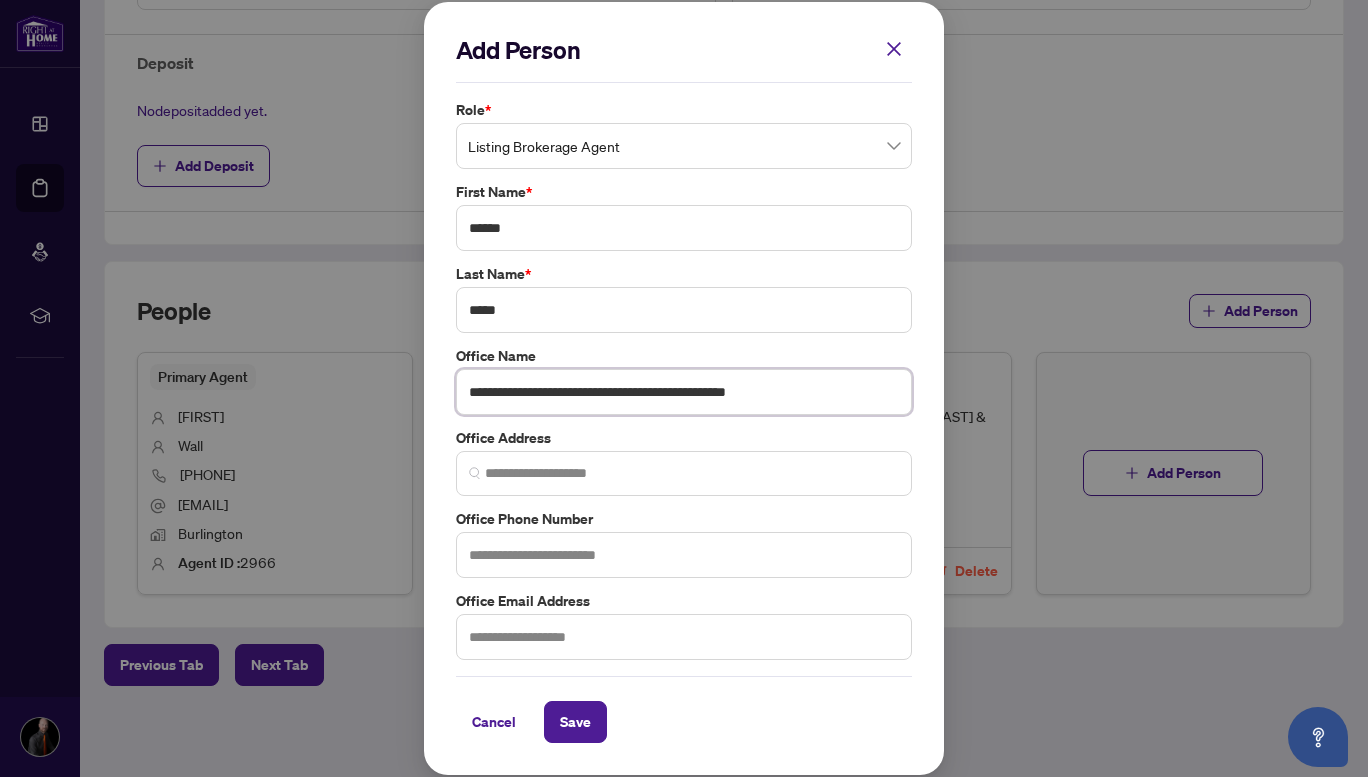 type on "**********" 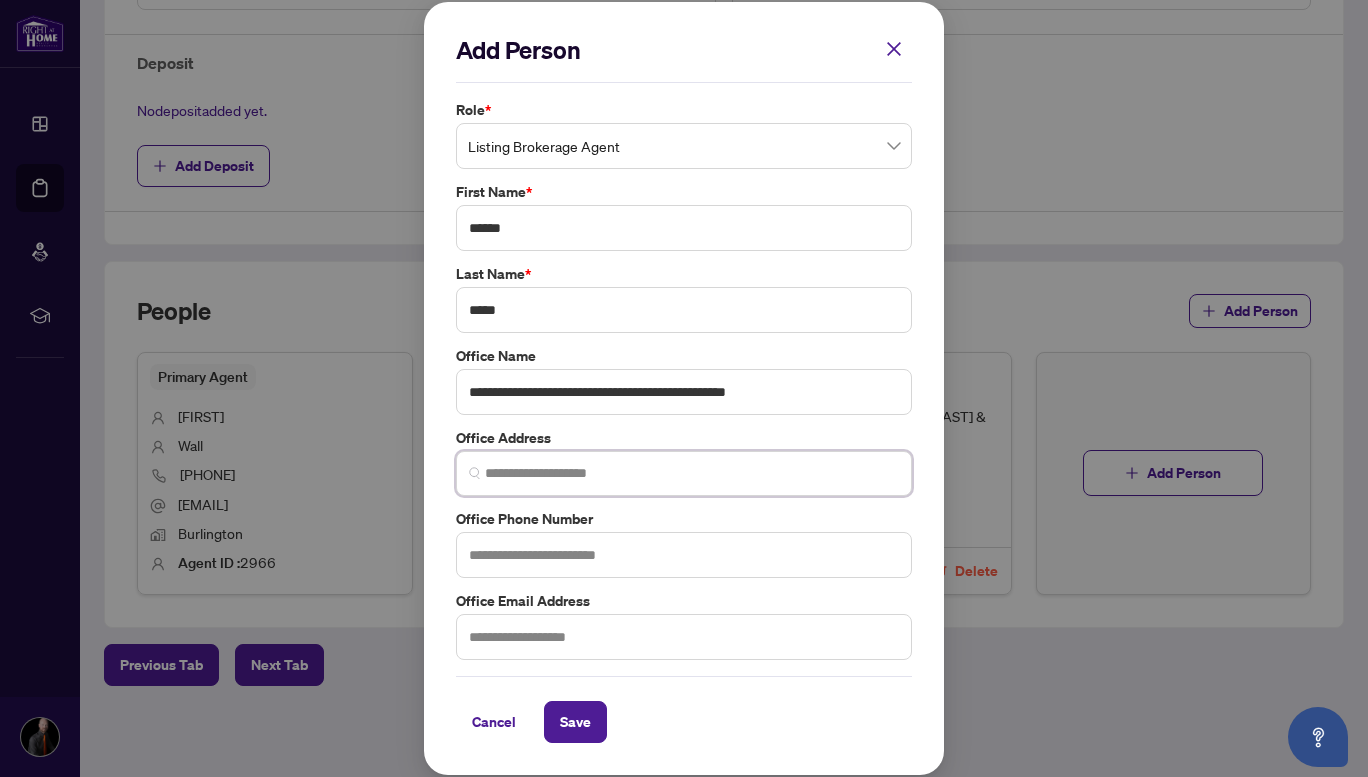 click at bounding box center (692, 473) 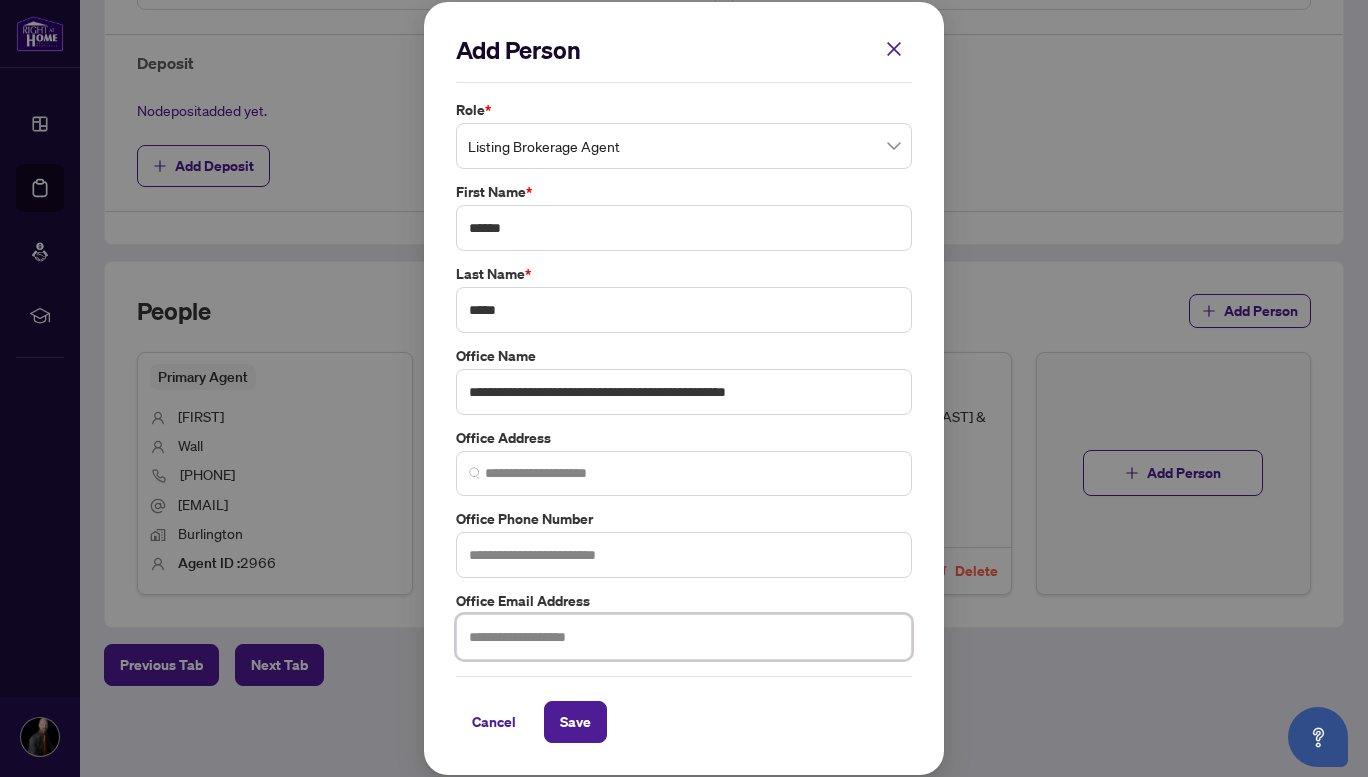 click at bounding box center (684, 637) 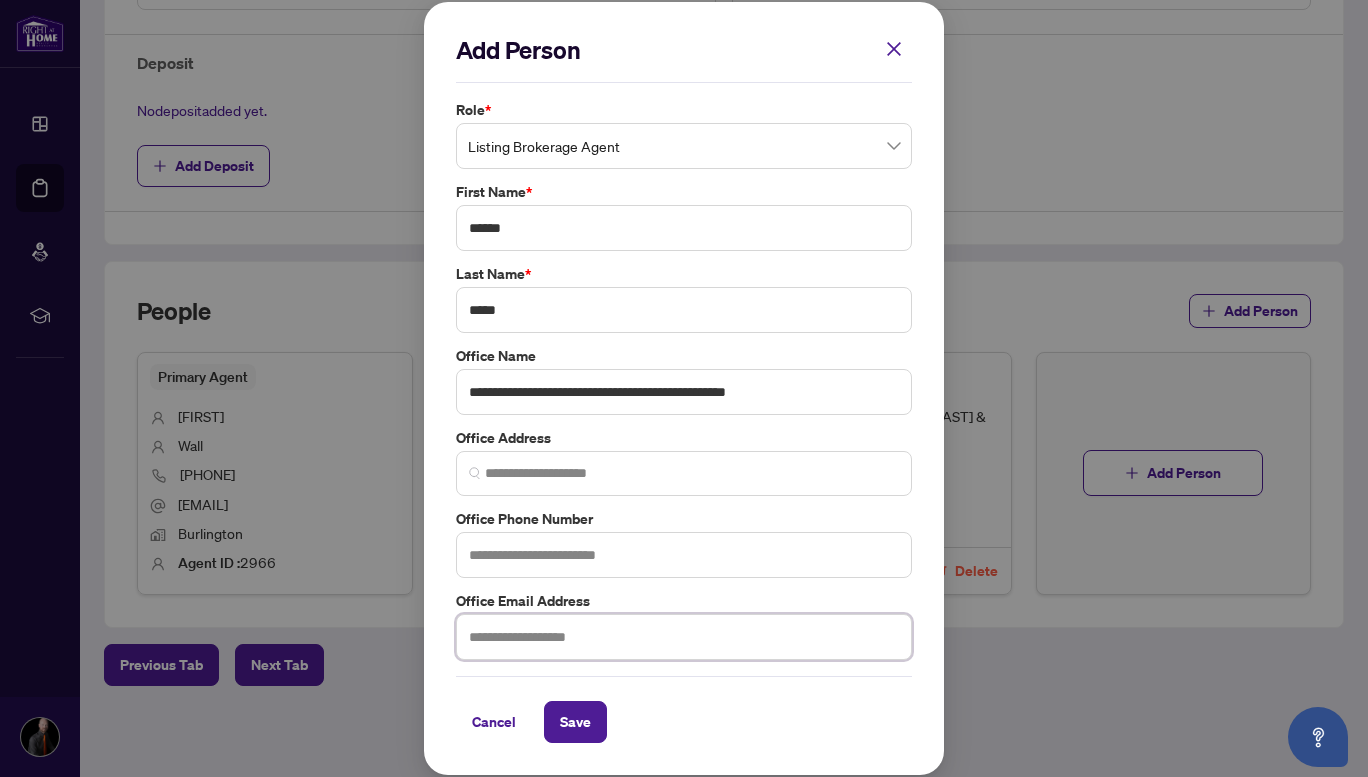 paste on "**********" 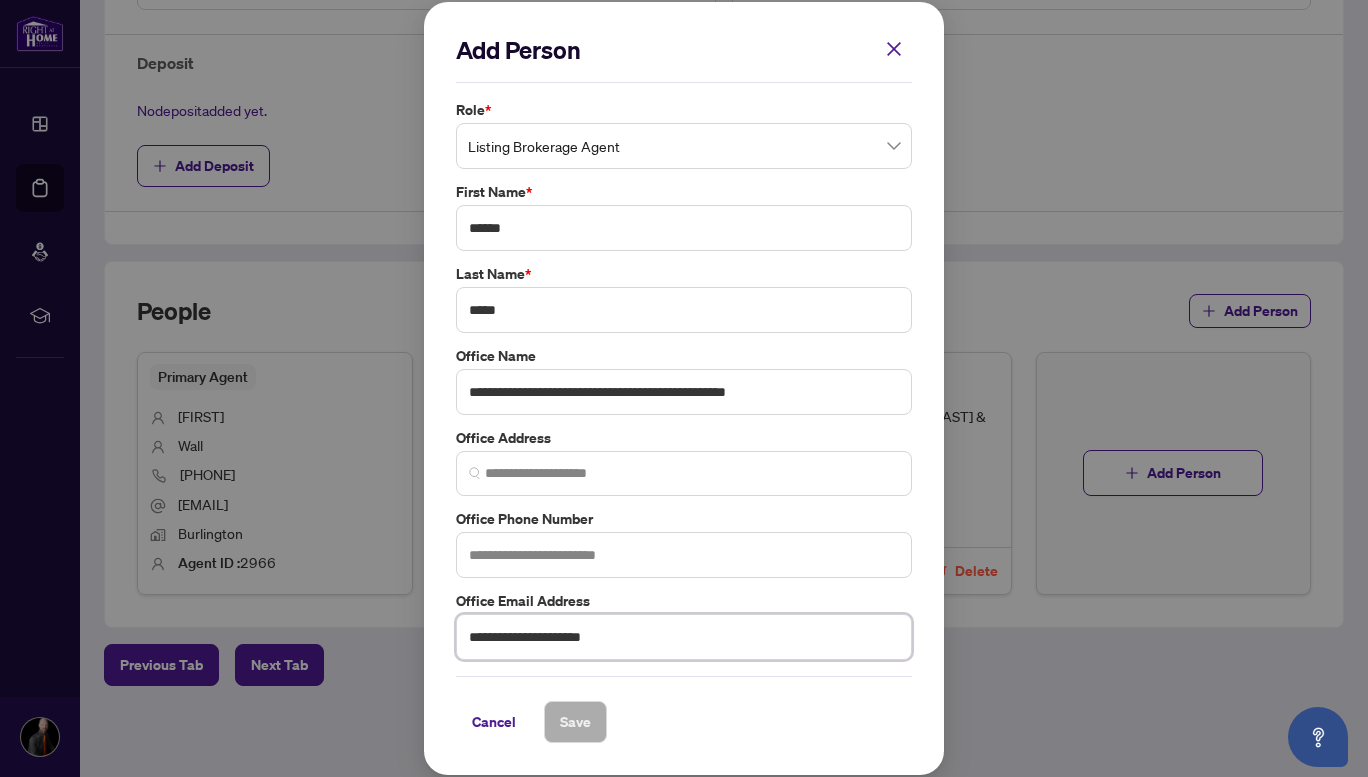 click on "**********" at bounding box center (684, 637) 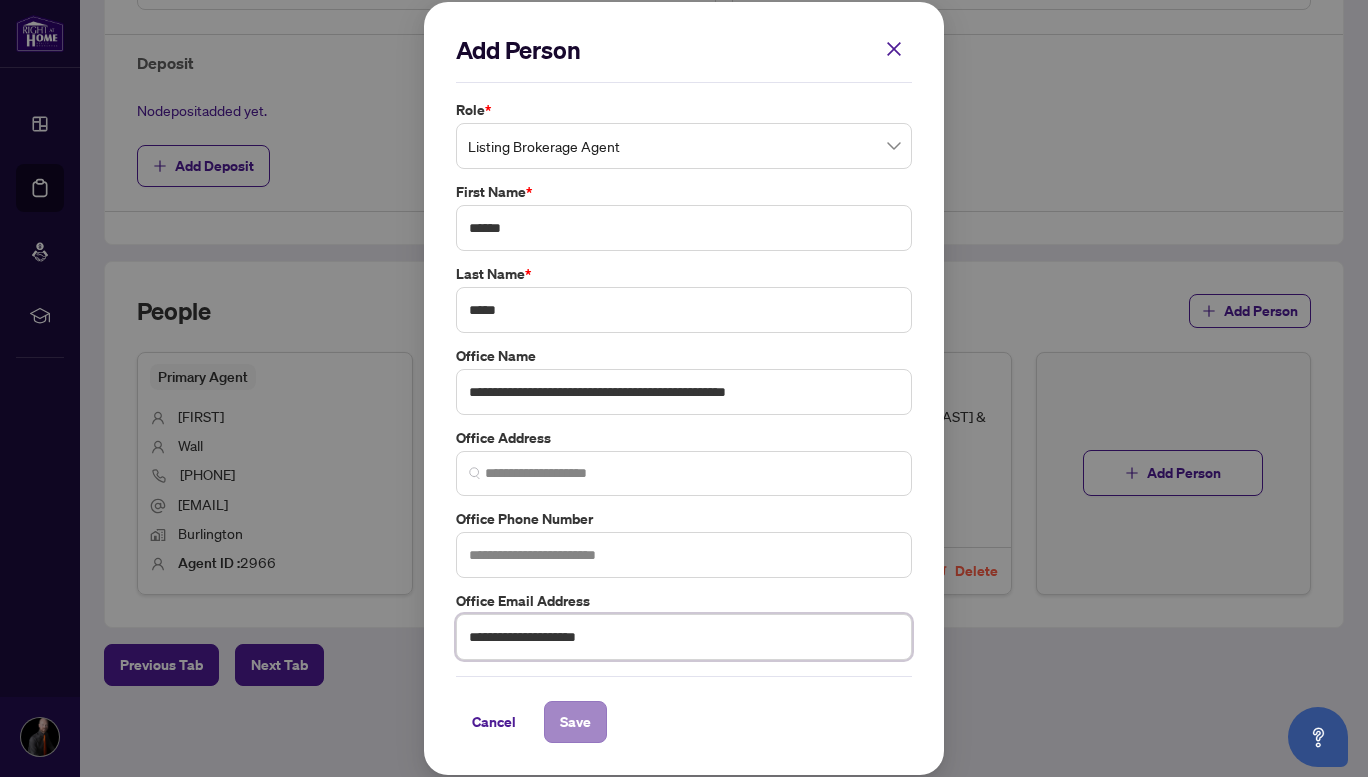 type on "**********" 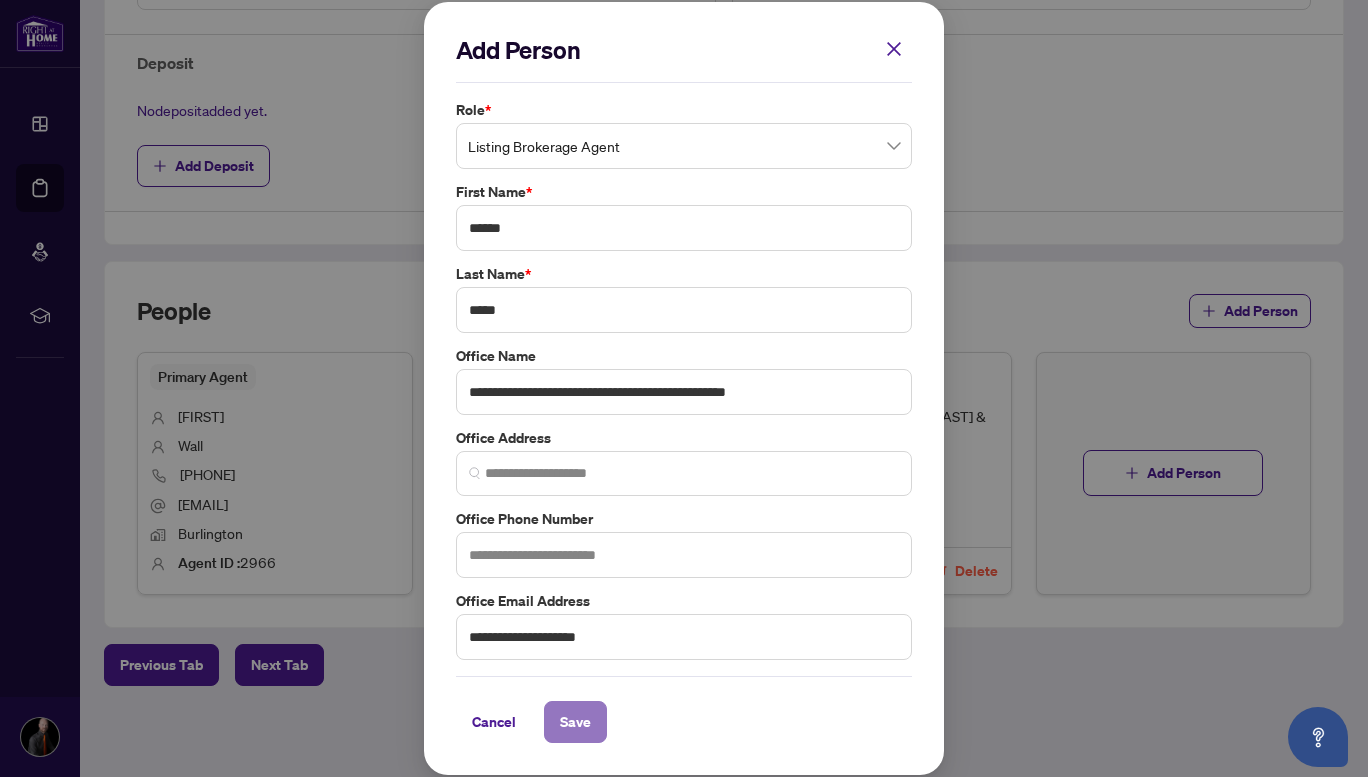 click on "Save" at bounding box center [575, 722] 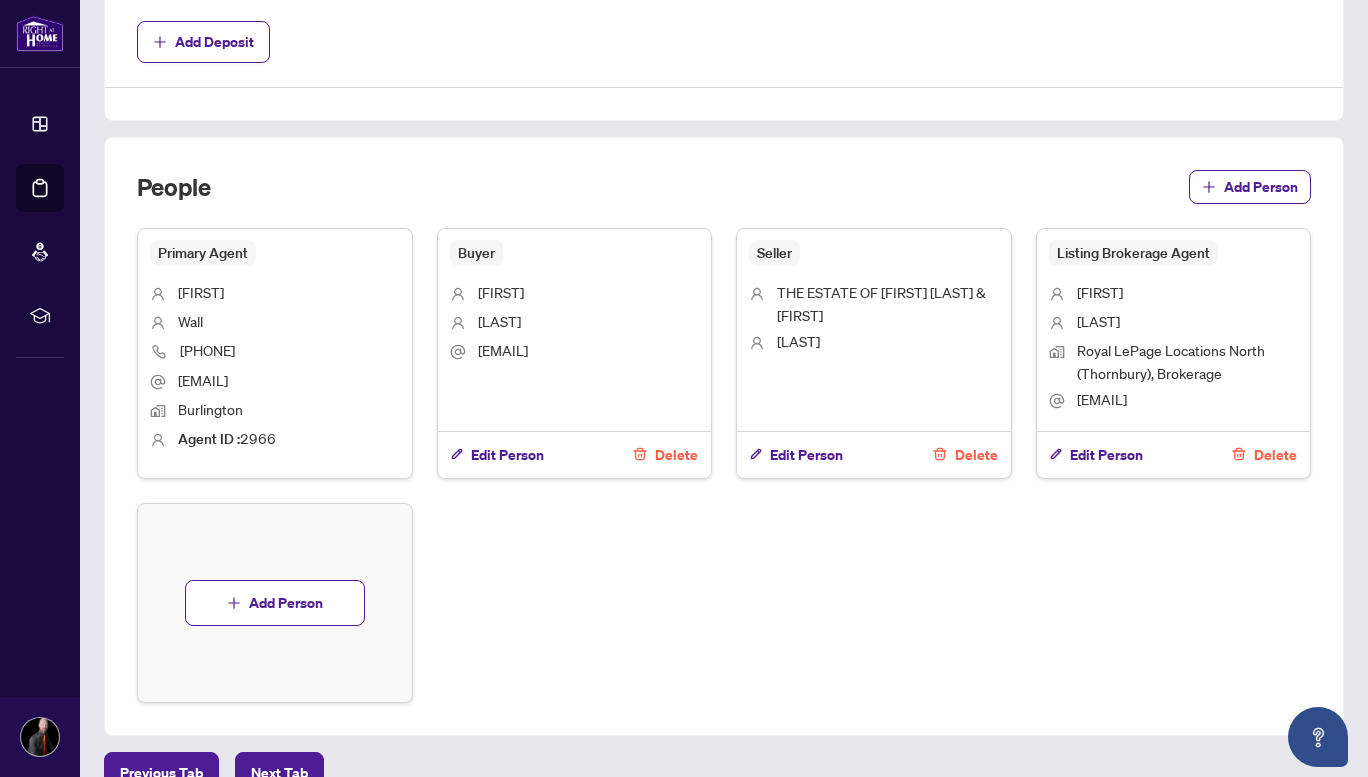 scroll, scrollTop: 937, scrollLeft: 0, axis: vertical 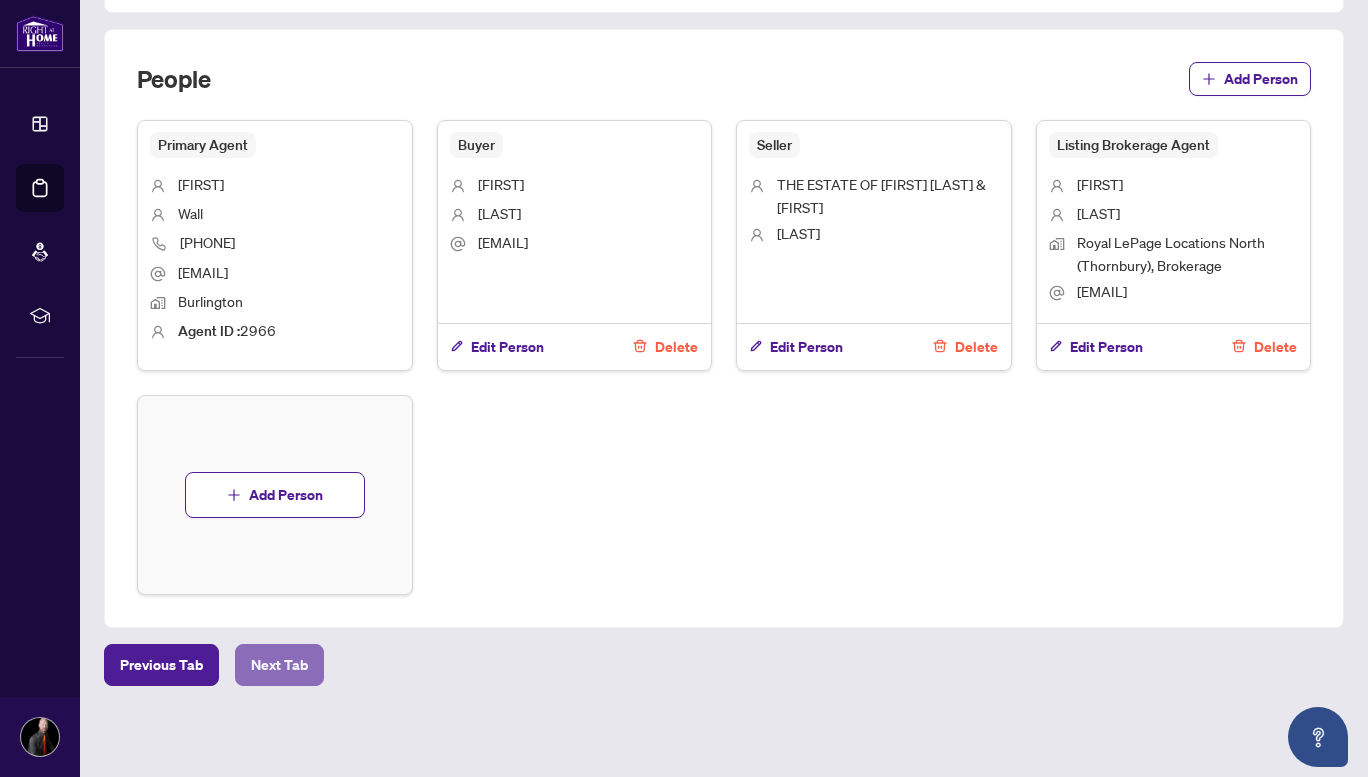click on "Next Tab" at bounding box center [279, 665] 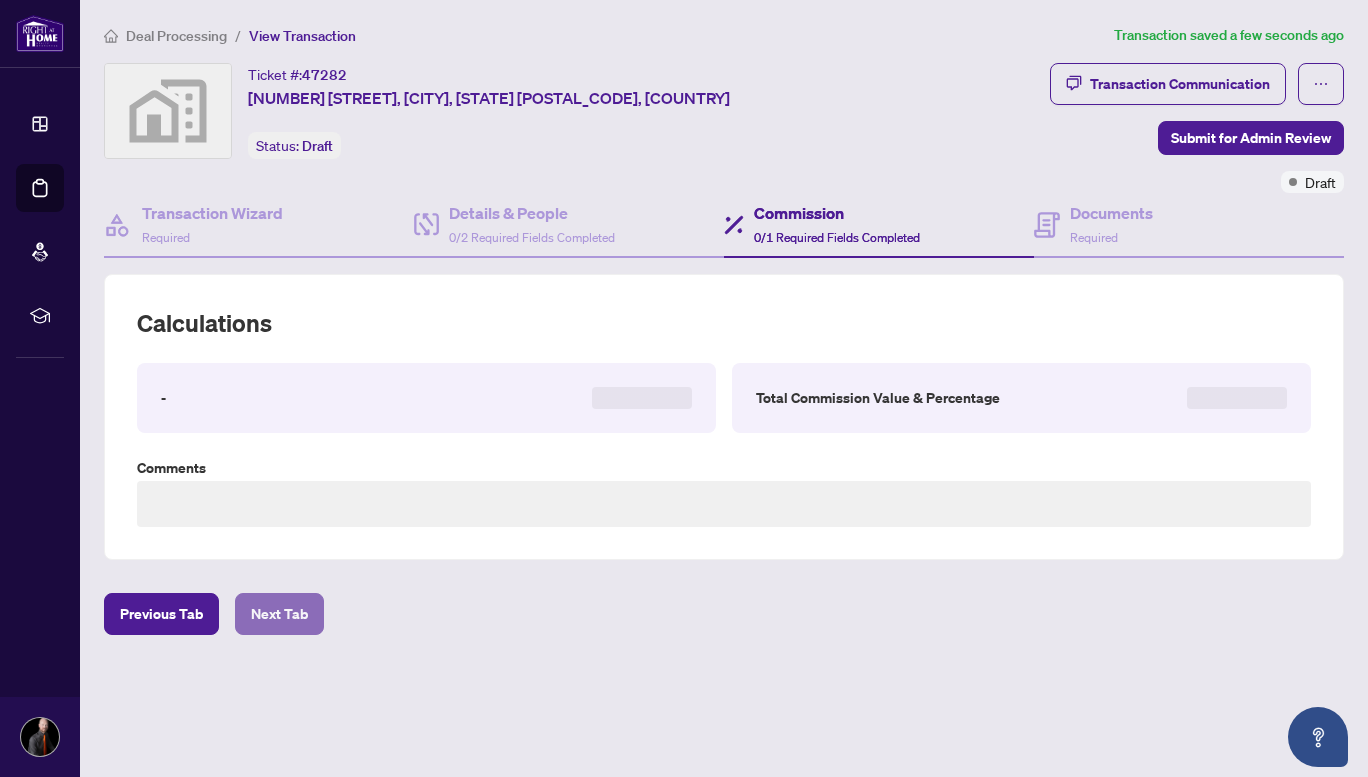 scroll, scrollTop: 0, scrollLeft: 0, axis: both 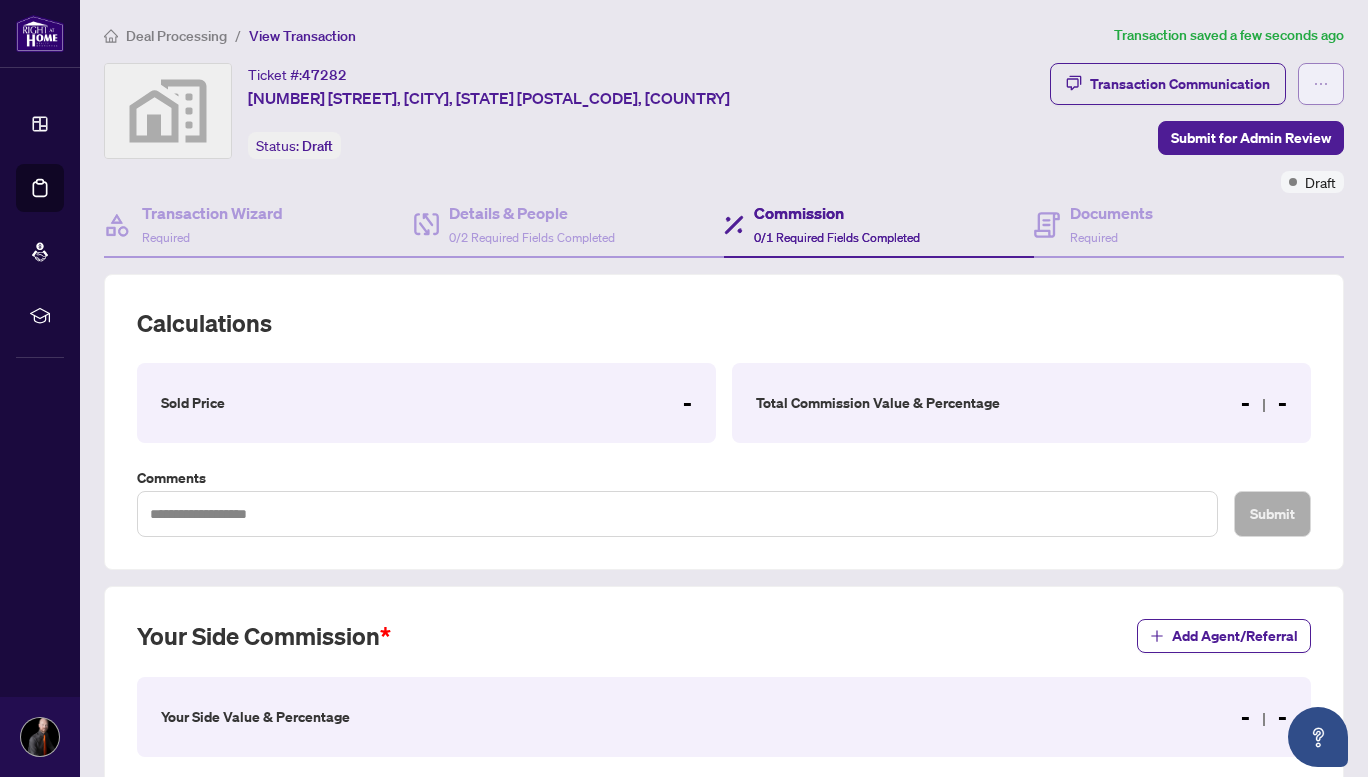 click 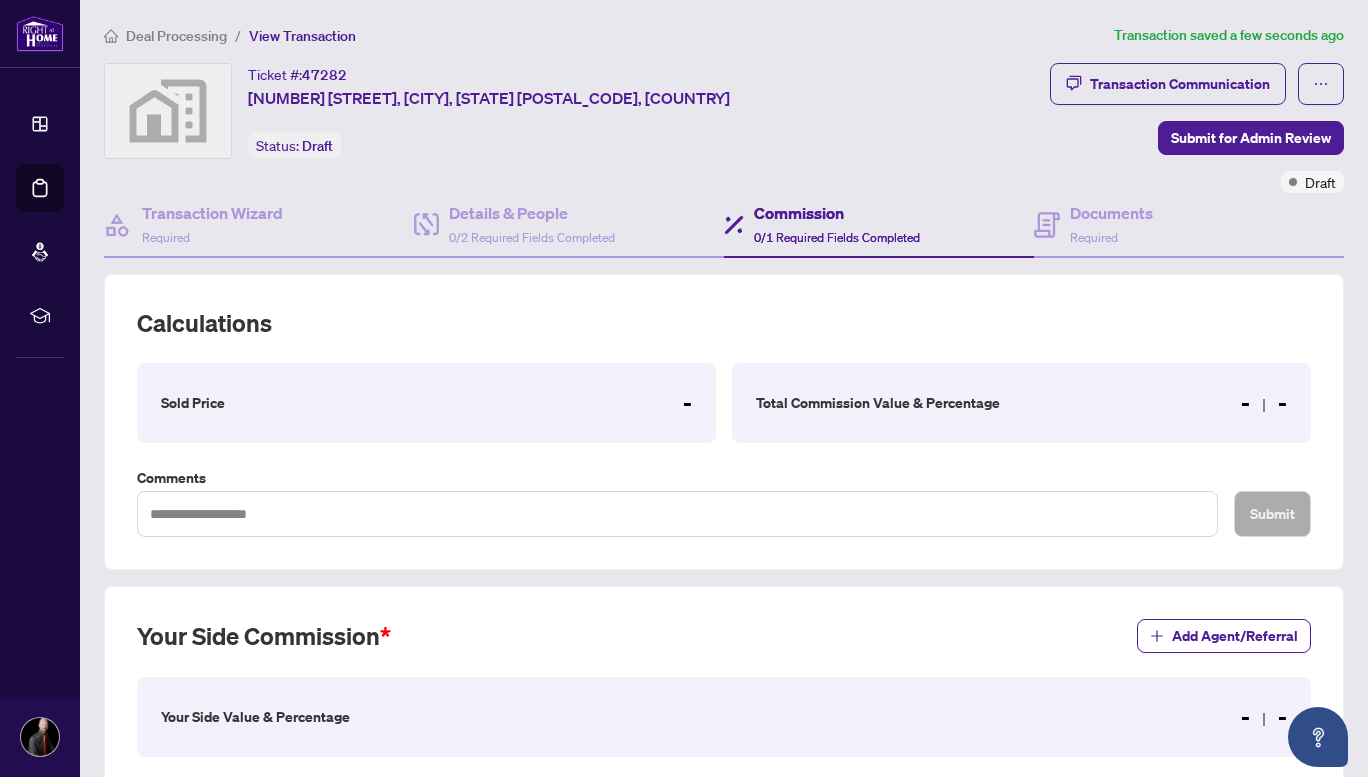 click on "Ticket #: [NUMBER] [NUMBER] [STREET], [CITY], [STATE] [POSTAL_CODE], [COUNTRY] Status: Draft" at bounding box center (573, 128) 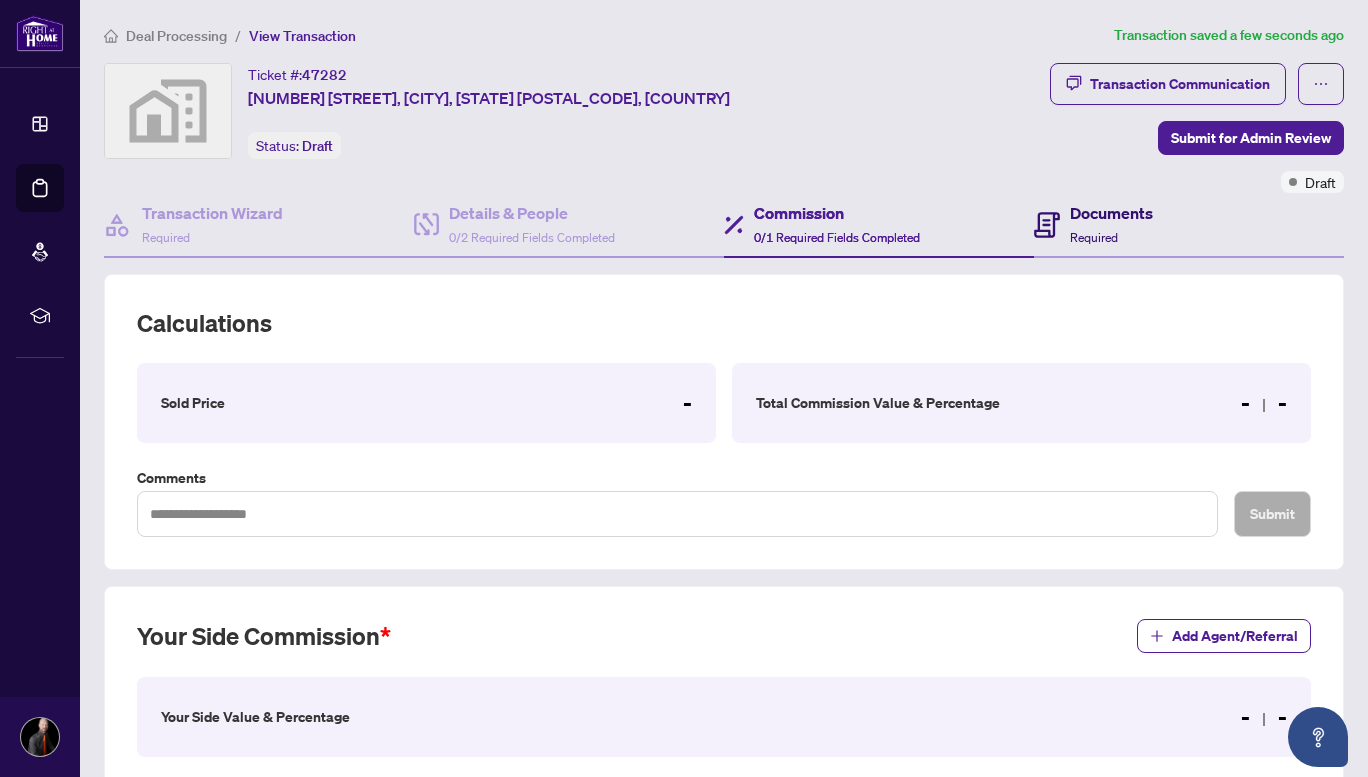 click on "Documents Required" at bounding box center (1111, 224) 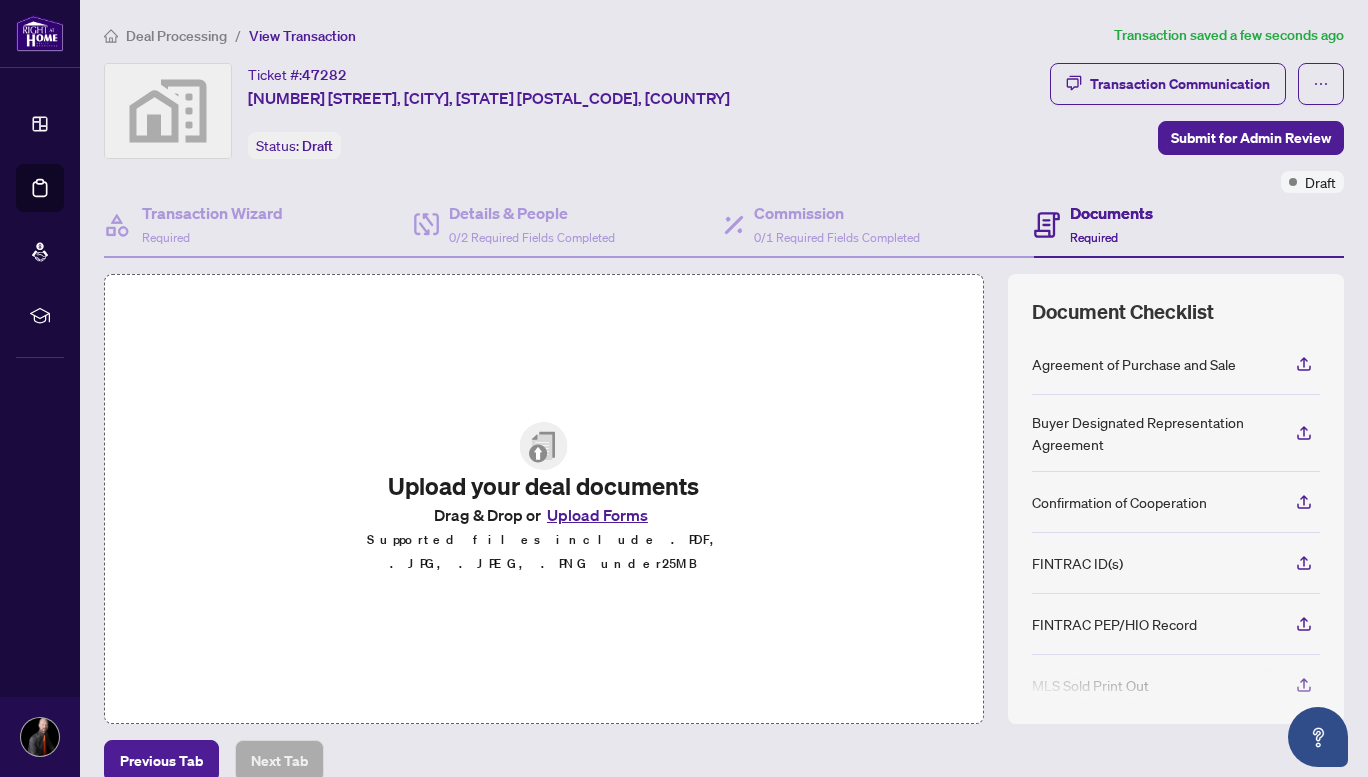 scroll, scrollTop: 97, scrollLeft: 0, axis: vertical 